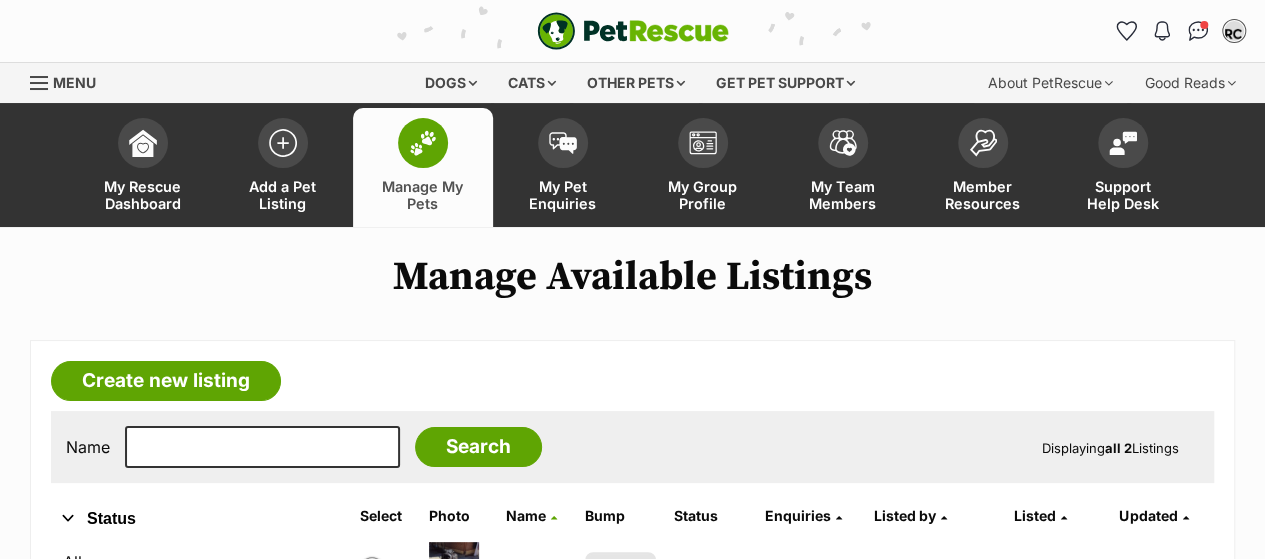 scroll, scrollTop: 369, scrollLeft: 0, axis: vertical 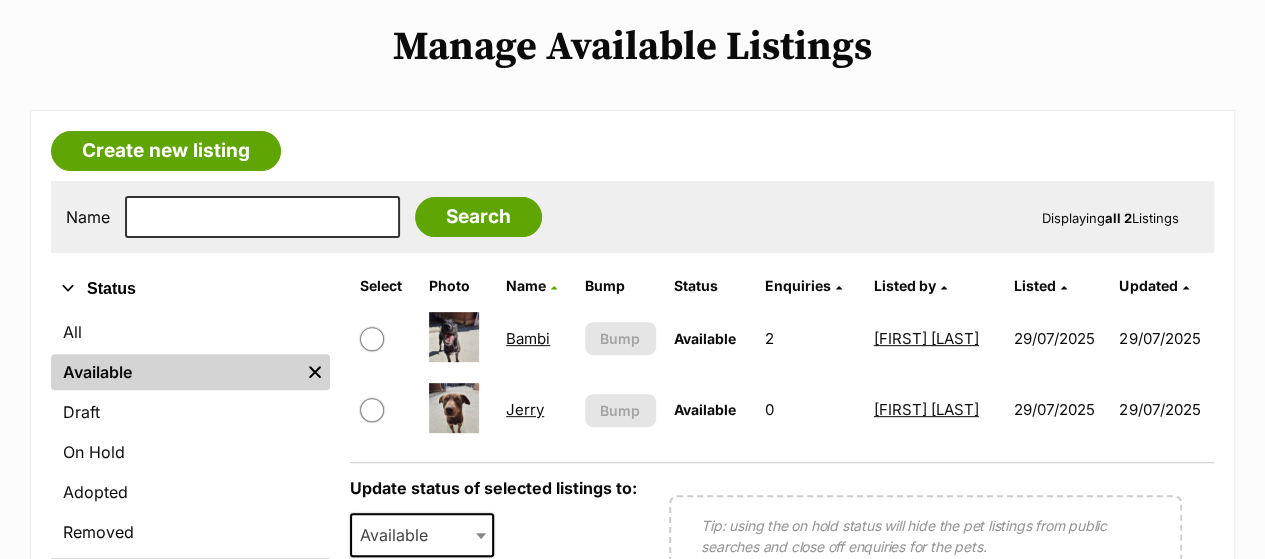 click on "Skip to main content
Log in to favourite this pet
Log in
Or sign up
Search PetRescue
Search for a pet, rescue group or article
Please select PetRescue ID
Pet name
Group
Article
Go
E.g. enter a pet's id into the search.
E.g. enter a pet's name into the search.
E.g. enter a rescue groups's name.
E.g. enter in a keyword to find an article.
Want to remove this pet?
The ‘Removed’ status should only be selected when a pet has been euthanased or died of natural causes whilst in care, or when a pet has been transferred to another rescue organisation.
Learn more about the different pet profile statuses.
Do you still wish to mark this pet as ‘Removed’?
Yes
No
Your pet has been marked as adopted
Another successful adoption - amazing work Queanbeyan Animal Management Facility!
Your pets have been marked as adopted" at bounding box center (632, 871) 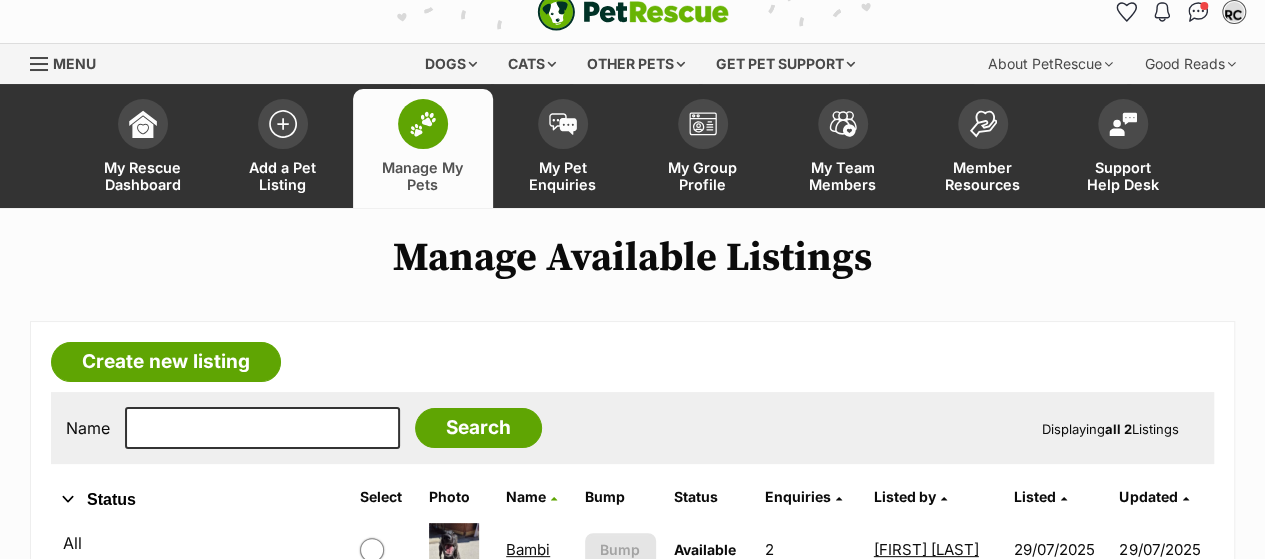 scroll, scrollTop: 0, scrollLeft: 0, axis: both 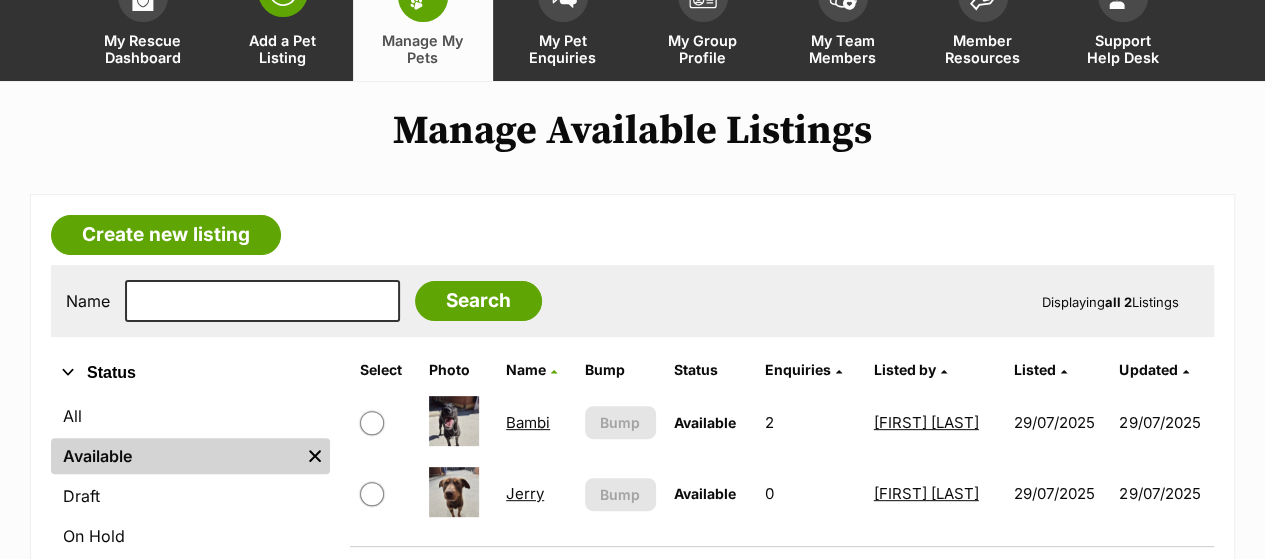 click on "Add a Pet Listing" at bounding box center (283, 21) 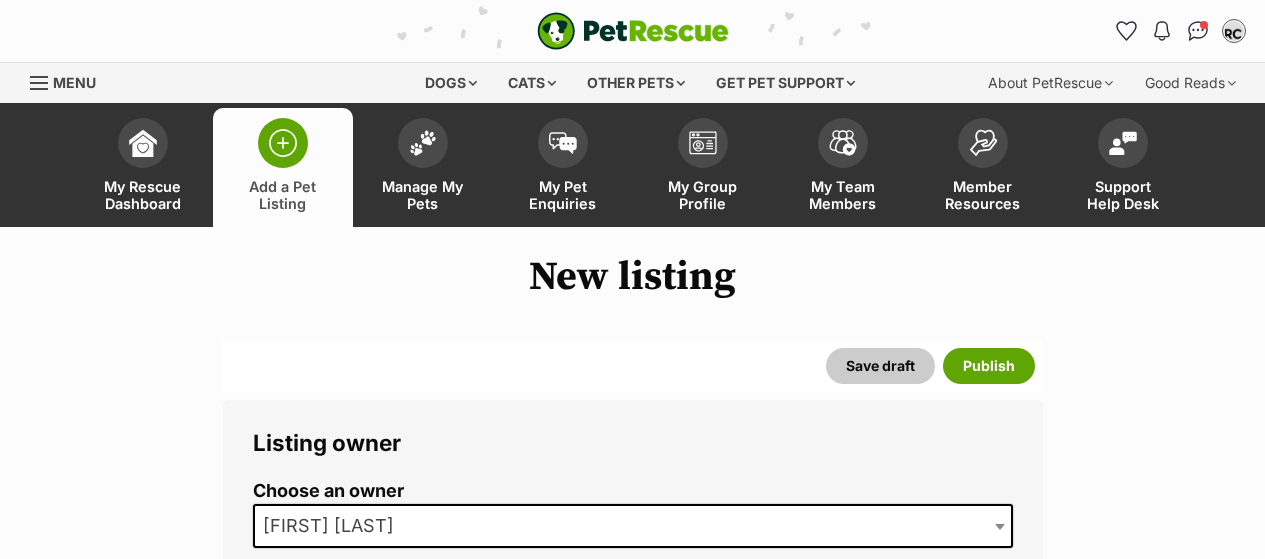 scroll, scrollTop: 0, scrollLeft: 0, axis: both 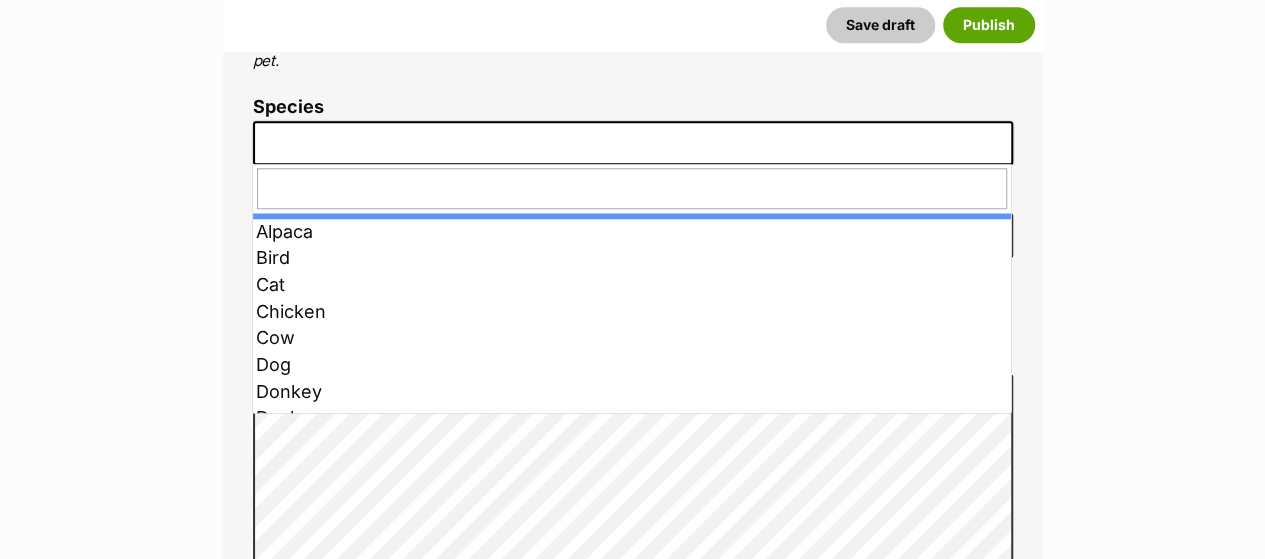 click at bounding box center [633, 143] 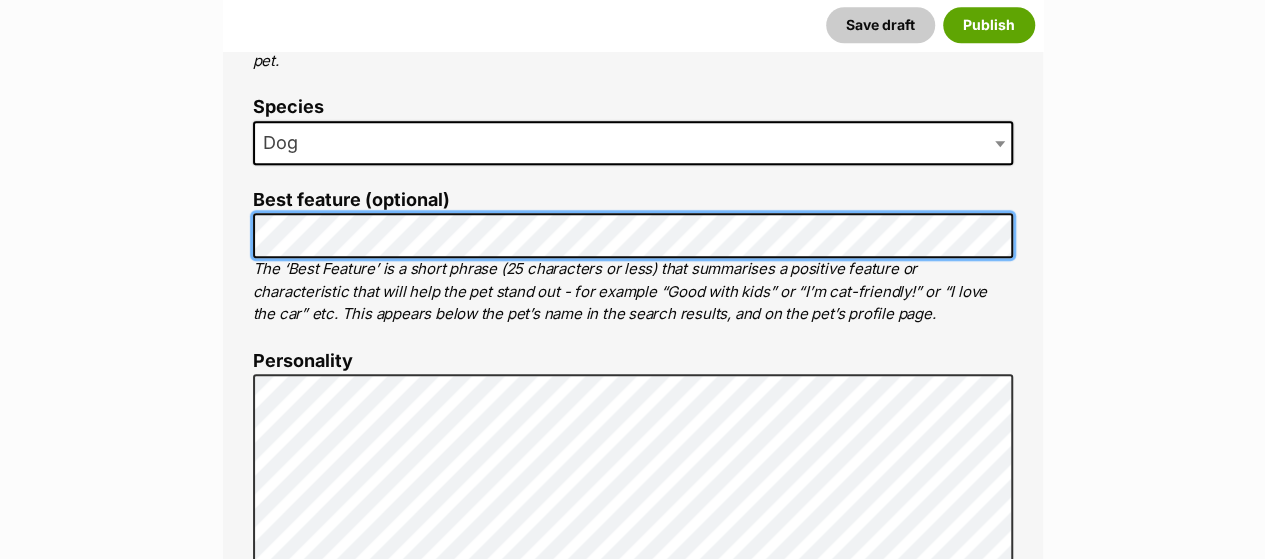 click on "New listing
Listing owner Choose an owner Megan Gibbs
The owner of the pet listing is able to edit the listing and manage enquiries with potential adopters. Note:
Group Admins
are also able to edit this pet listing and manage all it's enquiries.
Any time this pet receives new enquiries or messages from potential adopters, we'll also send you an email notification. Members can opt out of receiving these emails via their
notification settings .
About This Pet Name
Henlo there, it looks like you might be using the pet name field to indicate that this pet is now on hold - we recommend updating the status to on hold from the listing page instead!
Every pet deserves a name. If you don’t know the pet’s name, make one up! It can be something simple and sweet like ‘Fluffy’, or get creative and have some fun with it. A name helps potential adopters connect with the pet.
Species Dog
Best feature (optional)
Personality 8000  characters remaining" at bounding box center (632, 3322) 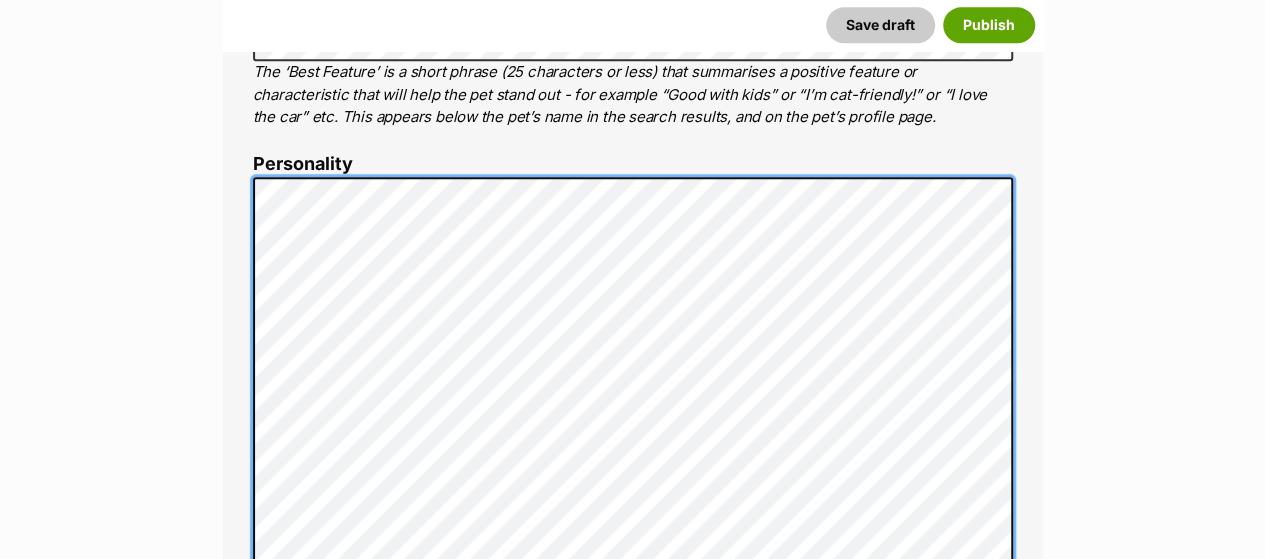 scroll, scrollTop: 1132, scrollLeft: 0, axis: vertical 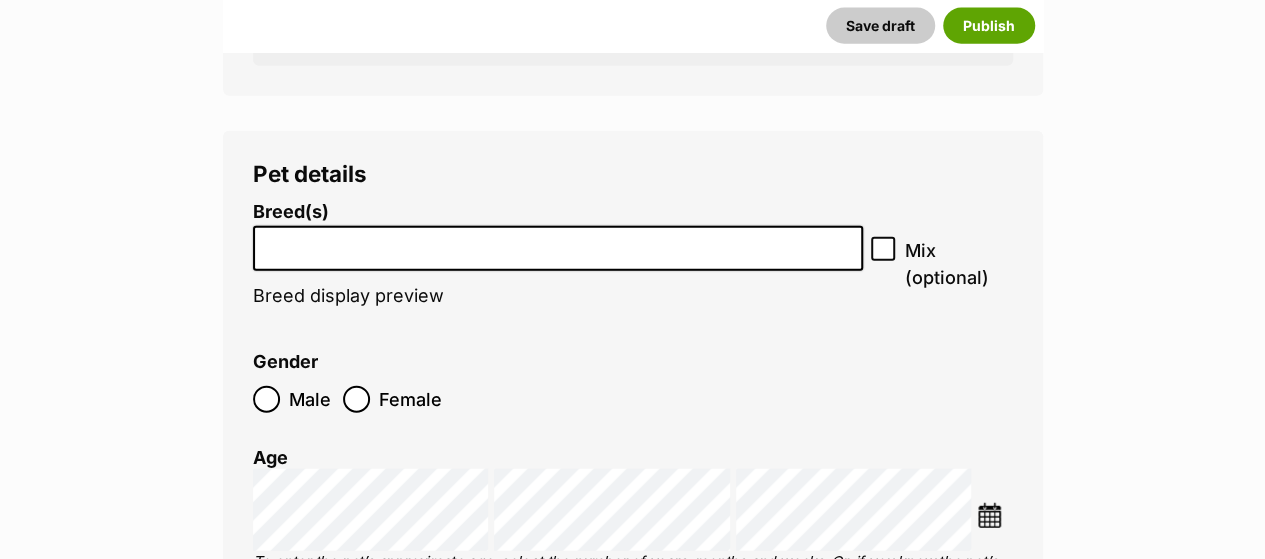 click at bounding box center [558, 243] 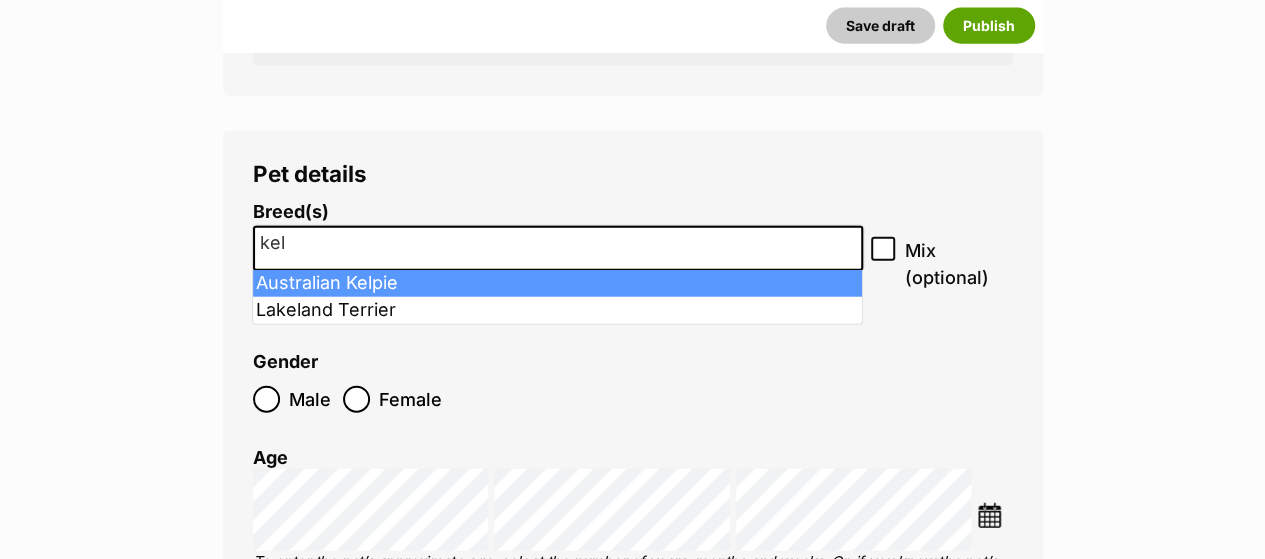 type on "kel" 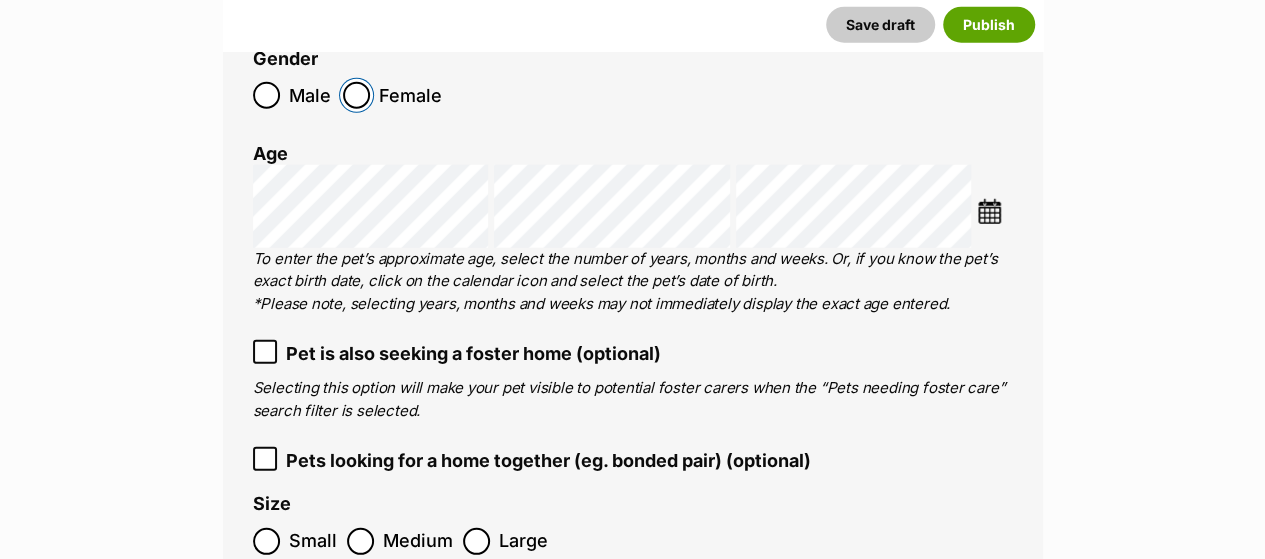 scroll, scrollTop: 2672, scrollLeft: 0, axis: vertical 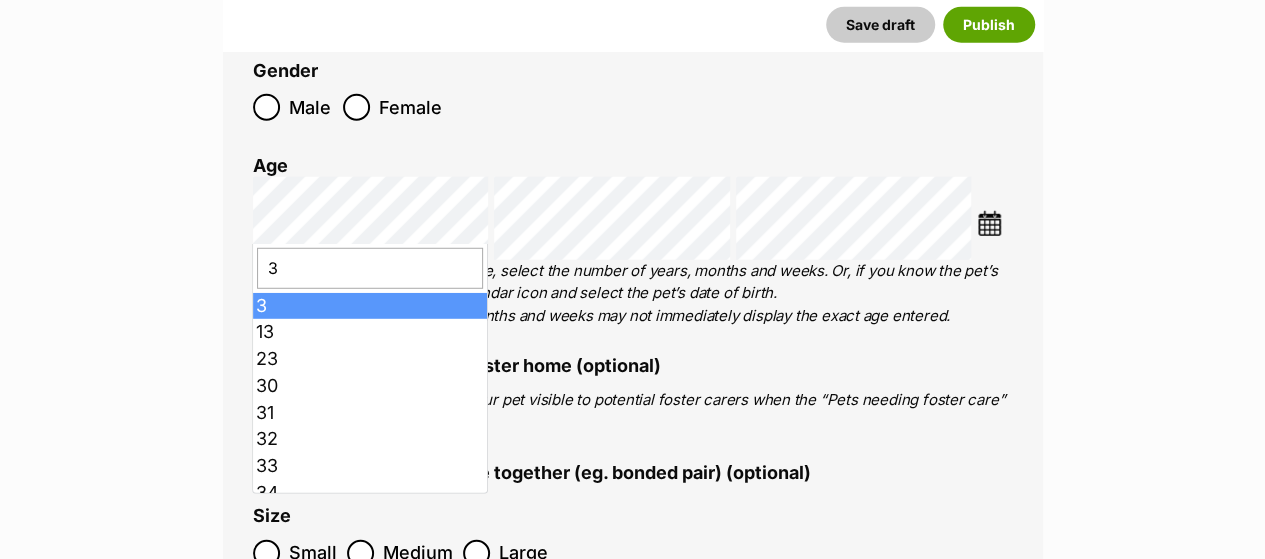 type on "3" 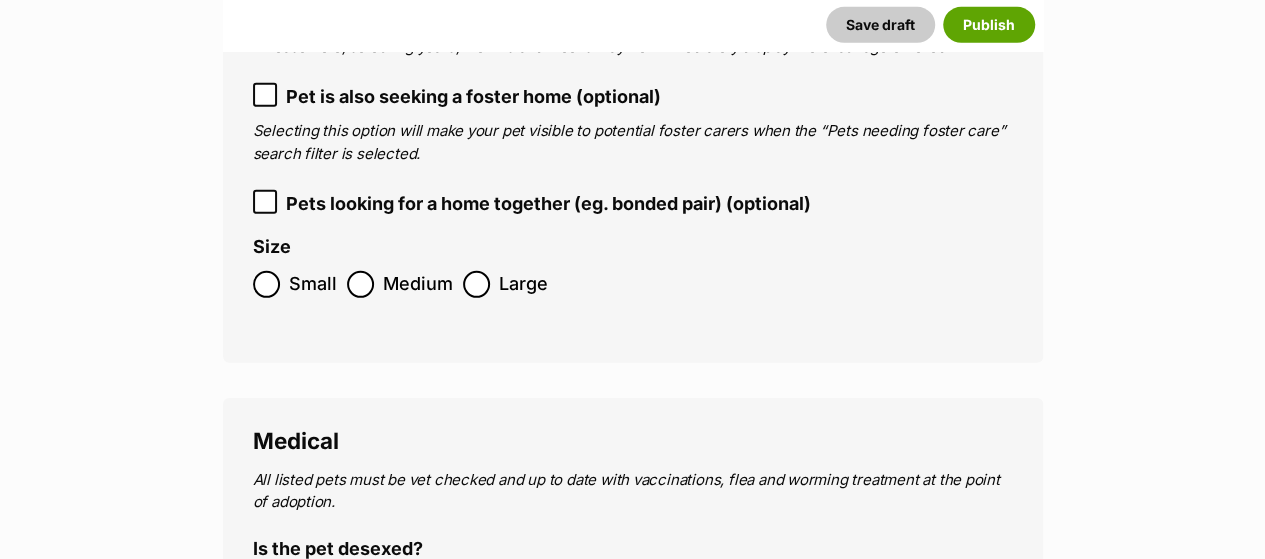 scroll, scrollTop: 2988, scrollLeft: 0, axis: vertical 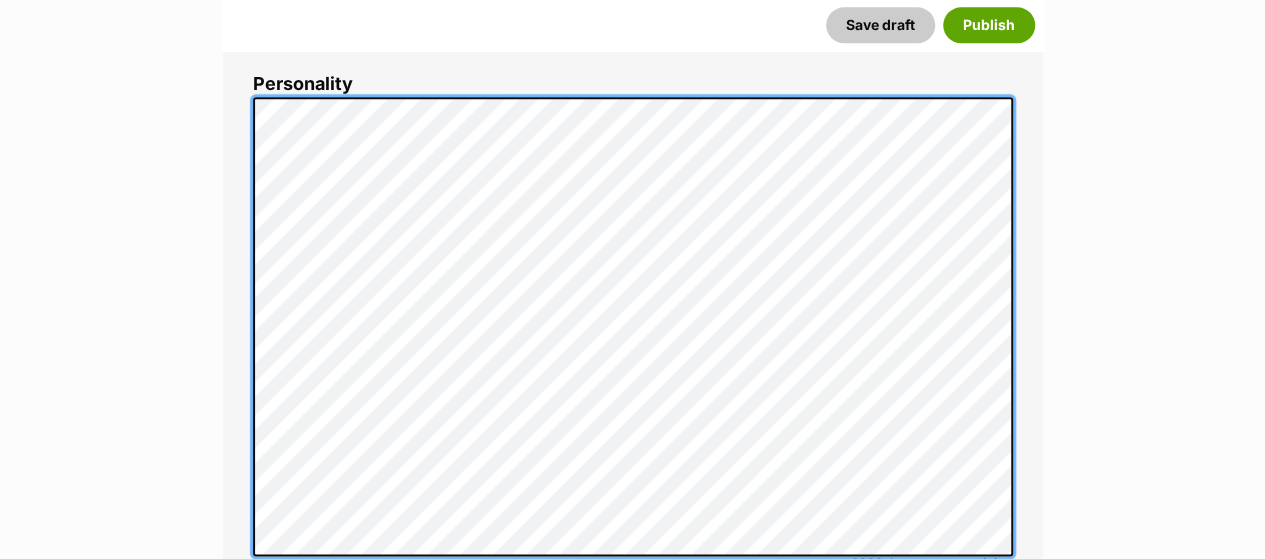 click on "About This Pet Name
Henlo there, it looks like you might be using the pet name field to indicate that this pet is now on hold - we recommend updating the status to on hold from the listing page instead!
Every pet deserves a name. If you don’t know the pet’s name, make one up! It can be something simple and sweet like ‘Fluffy’, or get creative and have some fun with it. A name helps potential adopters connect with the pet.
Species Dog
Best feature (optional)
The ‘Best Feature’ is a short phrase (25 characters or less) that summarises a positive feature or characteristic that will help the pet stand out - for example “Good with kids” or “I’m cat-friendly!” or “I love the car” etc. This appears below the pet’s name in the search results, and on the pet’s profile page.
Personality 6928  characters remaining
How to write a great pet profile  for more tips and our  Pet Listing Rules  for more info.
Generate a profile using AI
Beta
." at bounding box center [633, 416] 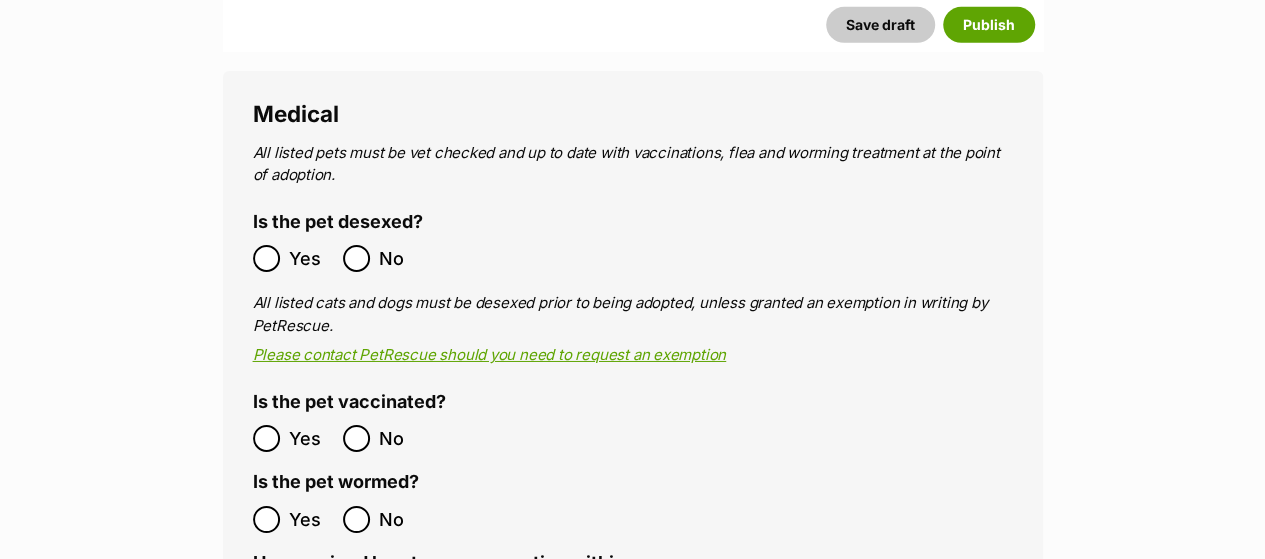 scroll, scrollTop: 3316, scrollLeft: 0, axis: vertical 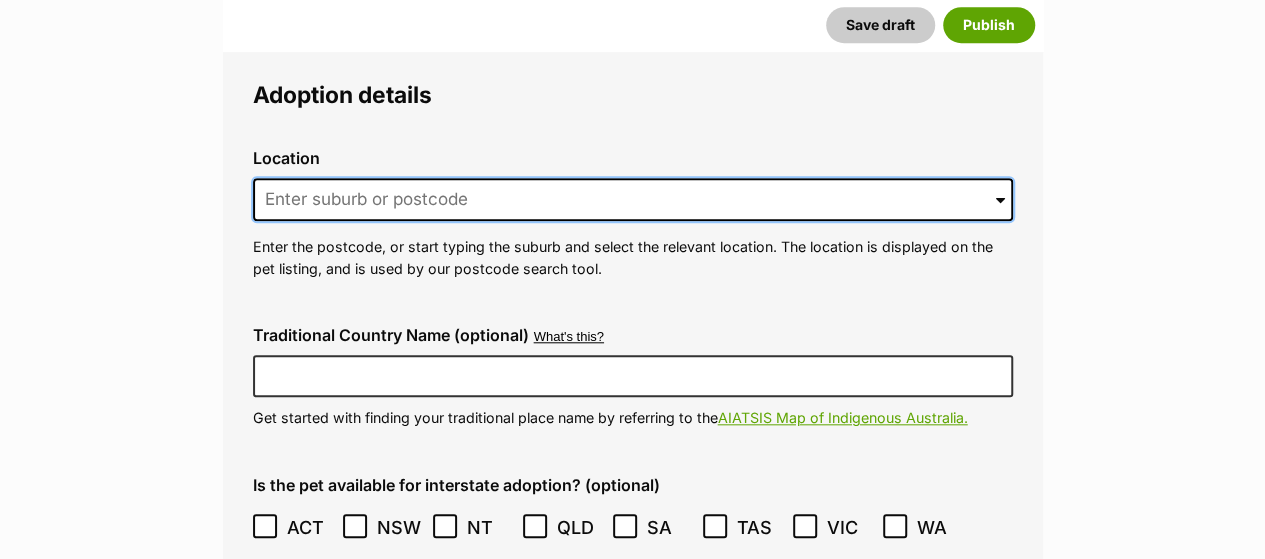 click at bounding box center (633, 200) 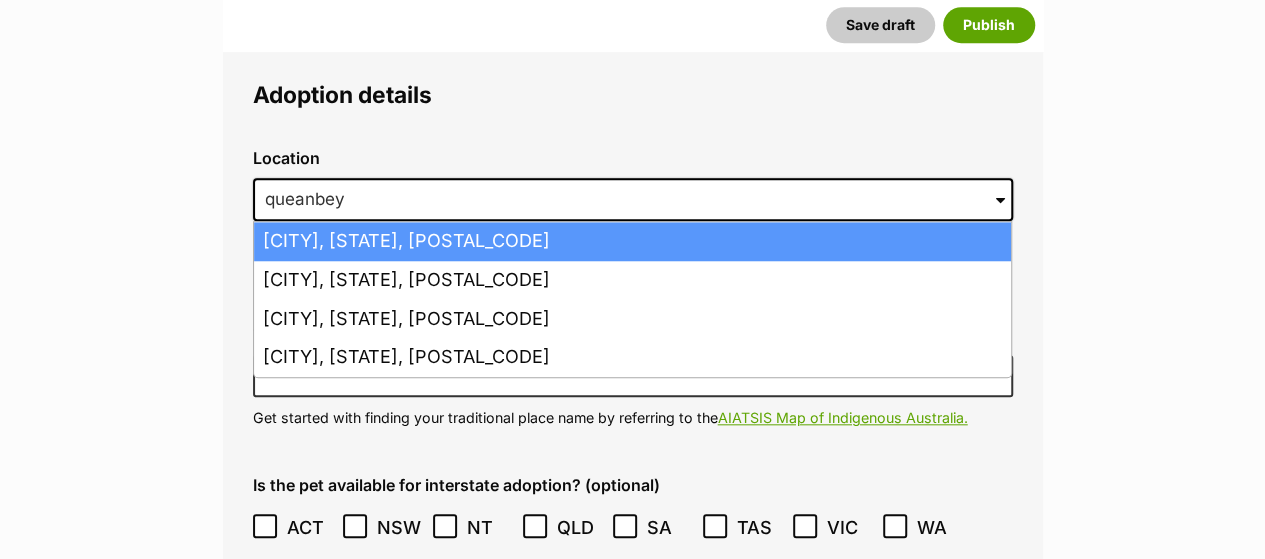 click on "Queanbeyan, New South Wales, 2620" at bounding box center (632, 241) 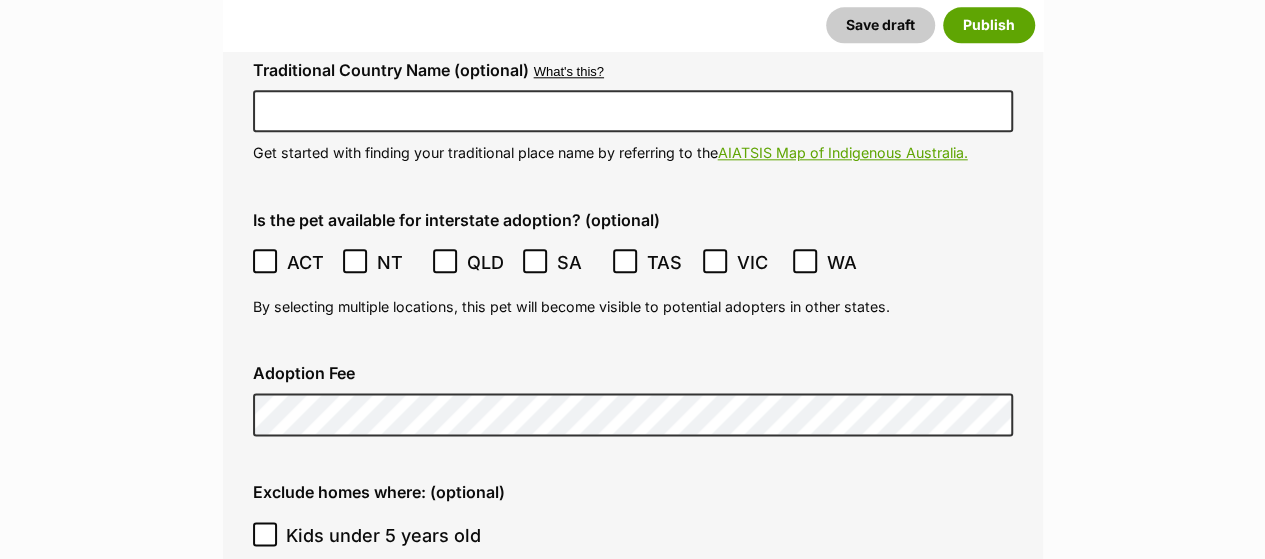 scroll, scrollTop: 4918, scrollLeft: 0, axis: vertical 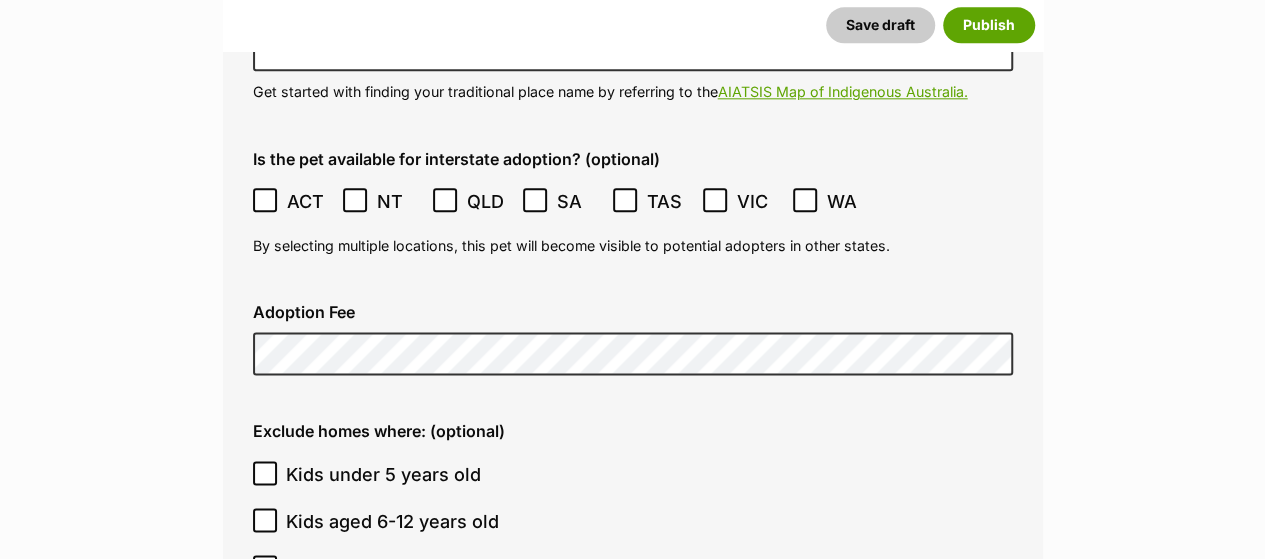 click 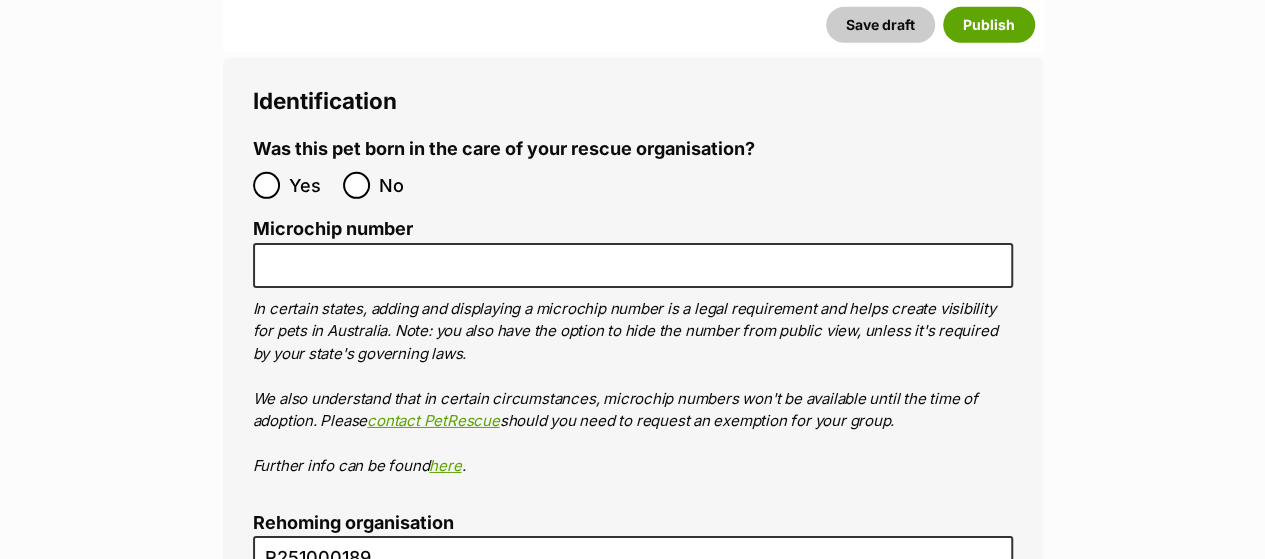 scroll, scrollTop: 6911, scrollLeft: 0, axis: vertical 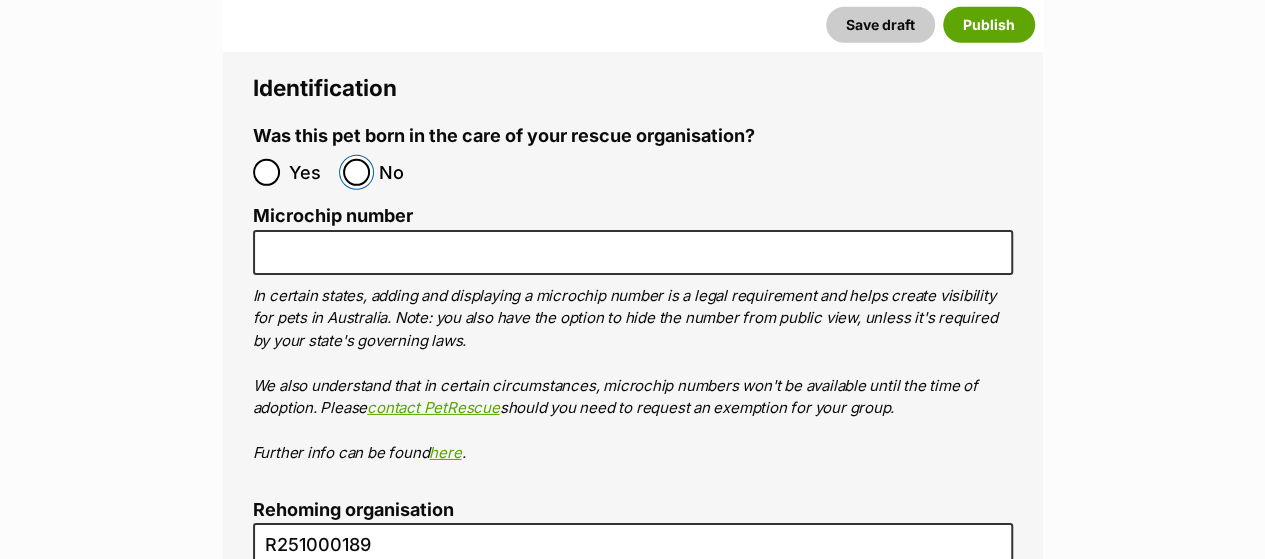 click on "No" at bounding box center (356, 172) 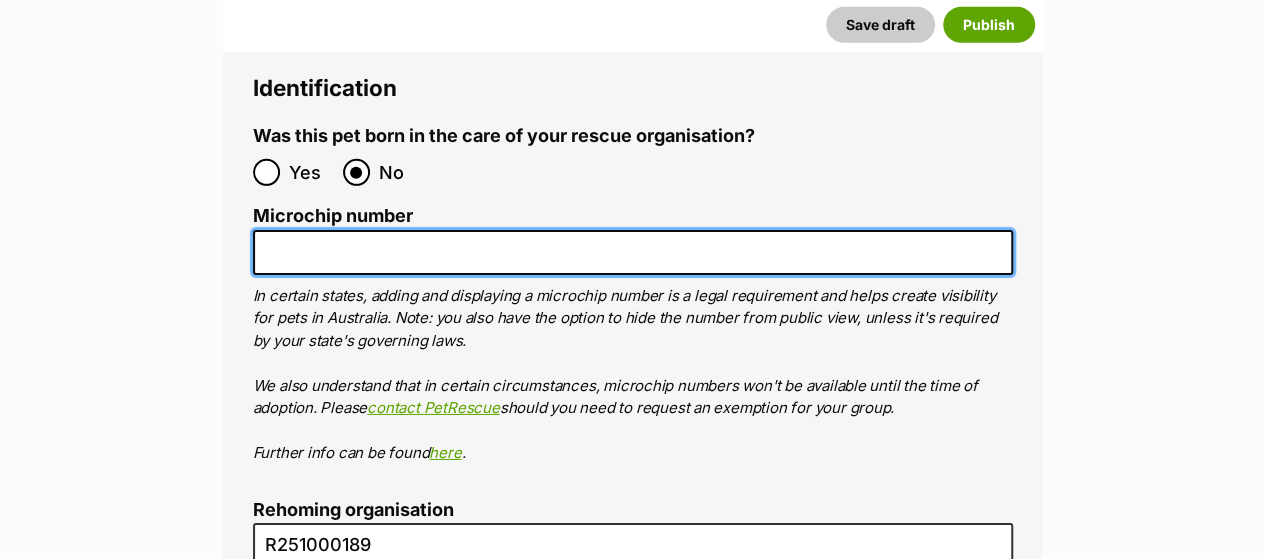 click on "Microchip number" at bounding box center [633, 252] 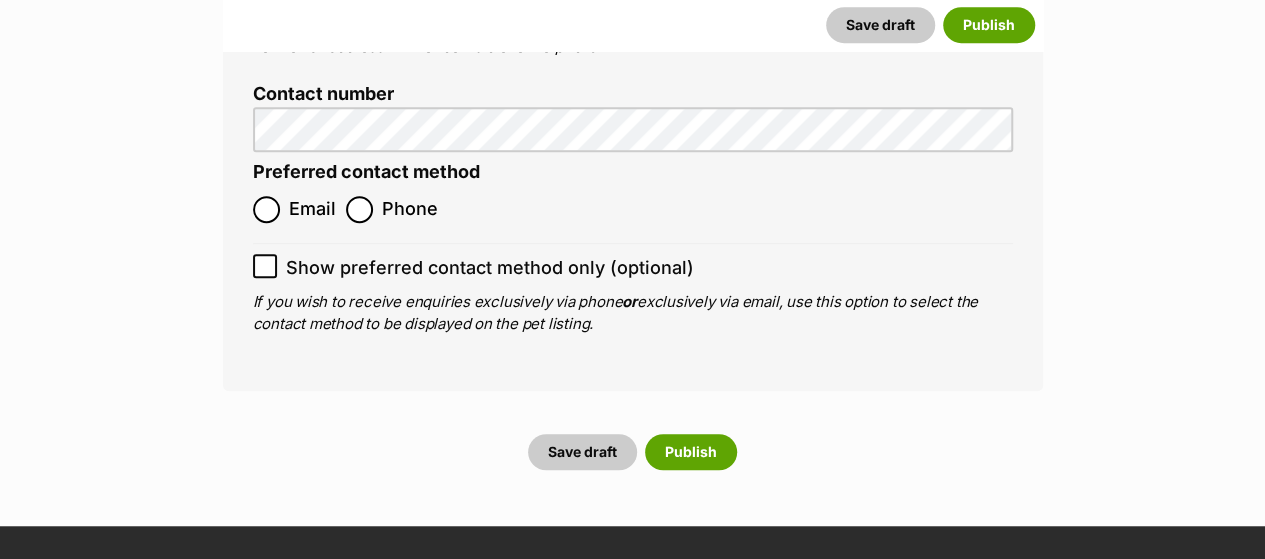 scroll, scrollTop: 8163, scrollLeft: 0, axis: vertical 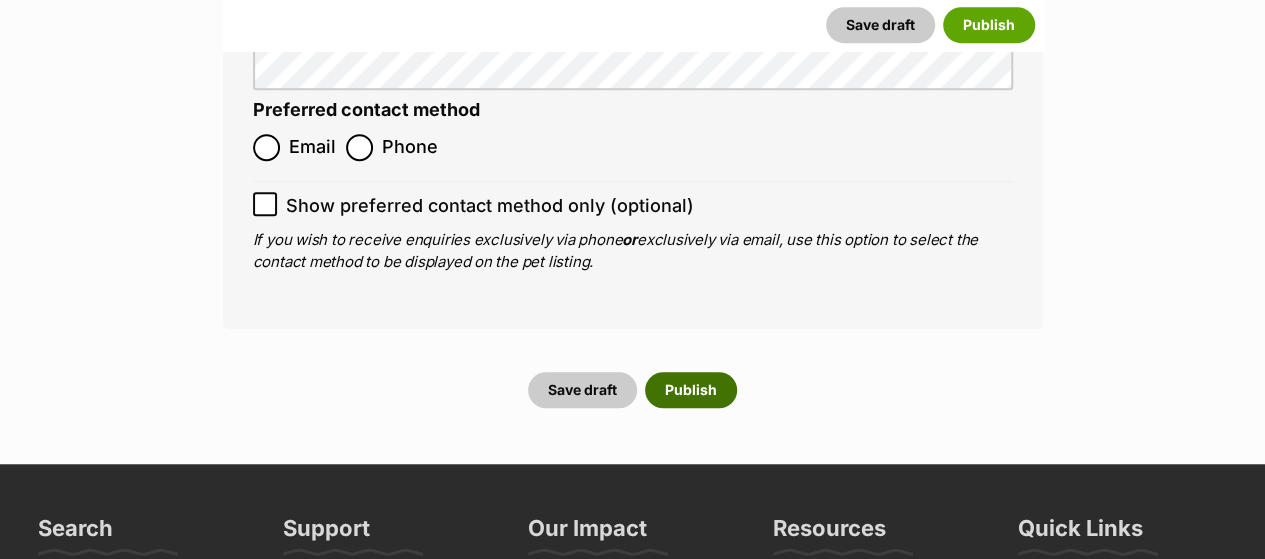 type on "991001006091009" 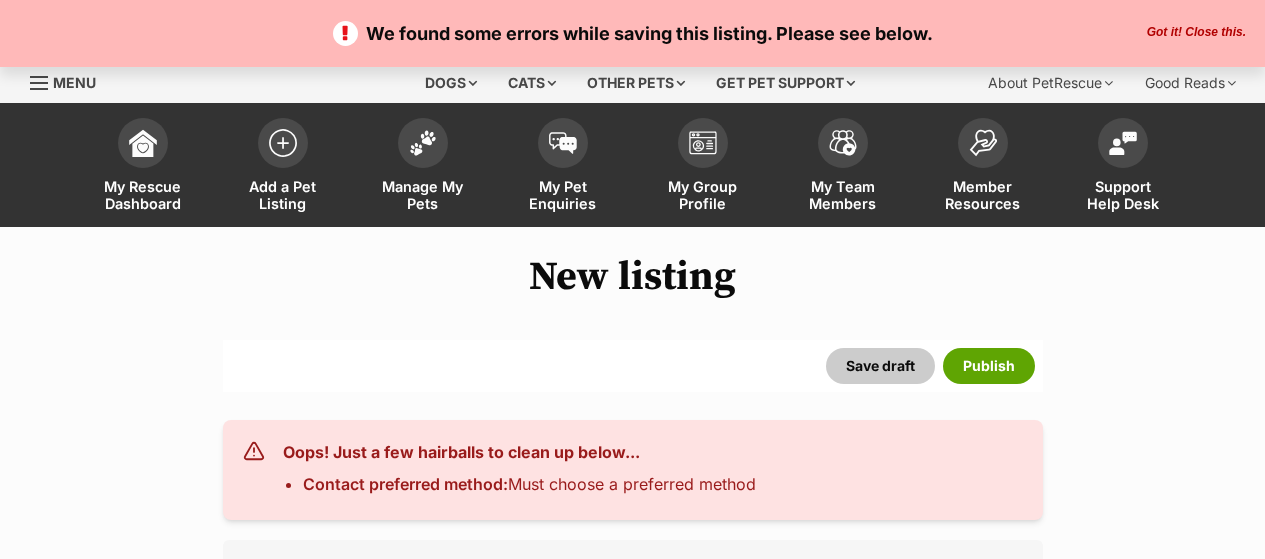 scroll, scrollTop: 0, scrollLeft: 0, axis: both 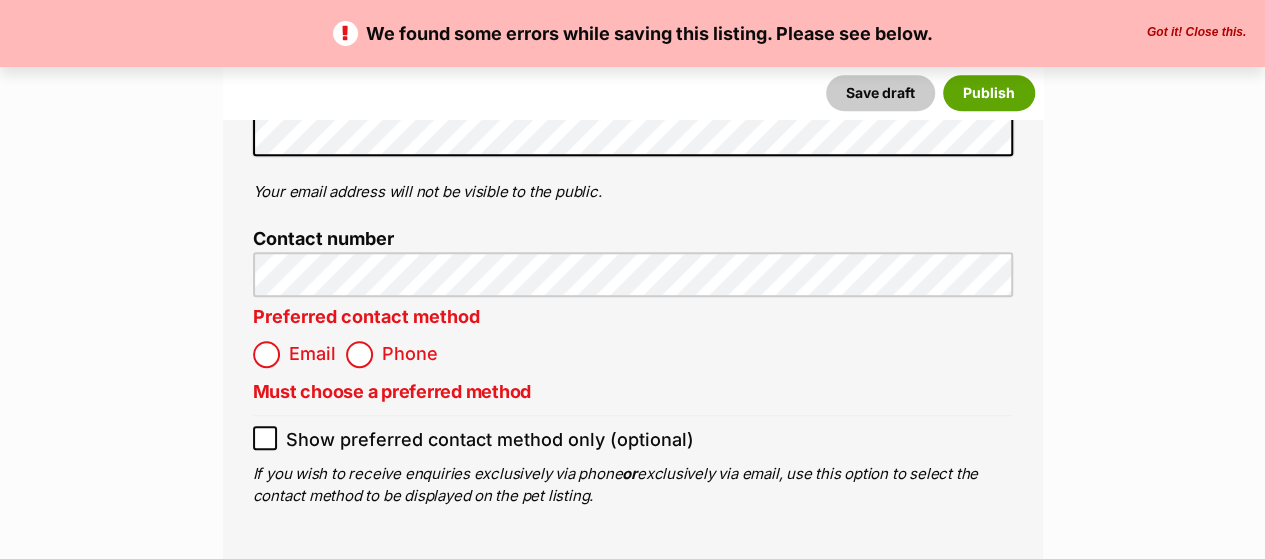 click on "Contact details Contact details source
Use the details from my group
Use details of the listing owner
Custom
When this pet receives new enquiries or messages from potential adopters, we'll send an email notification to both
the user who owns this listing
and the contact you've selected below. Members can opt out of receiving these emails via their
notification settings .
Contact name
Contact email
Your email address will not be visible to the public.
Contact number
Preferred contact method
Email
Phone
Must choose a preferred method
Show preferred contact method only (optional)
If you wish to receive enquiries exclusively via phone  or  exclusively via email, use this option to select the contact method to be displayed on the pet listing." at bounding box center (633, 206) 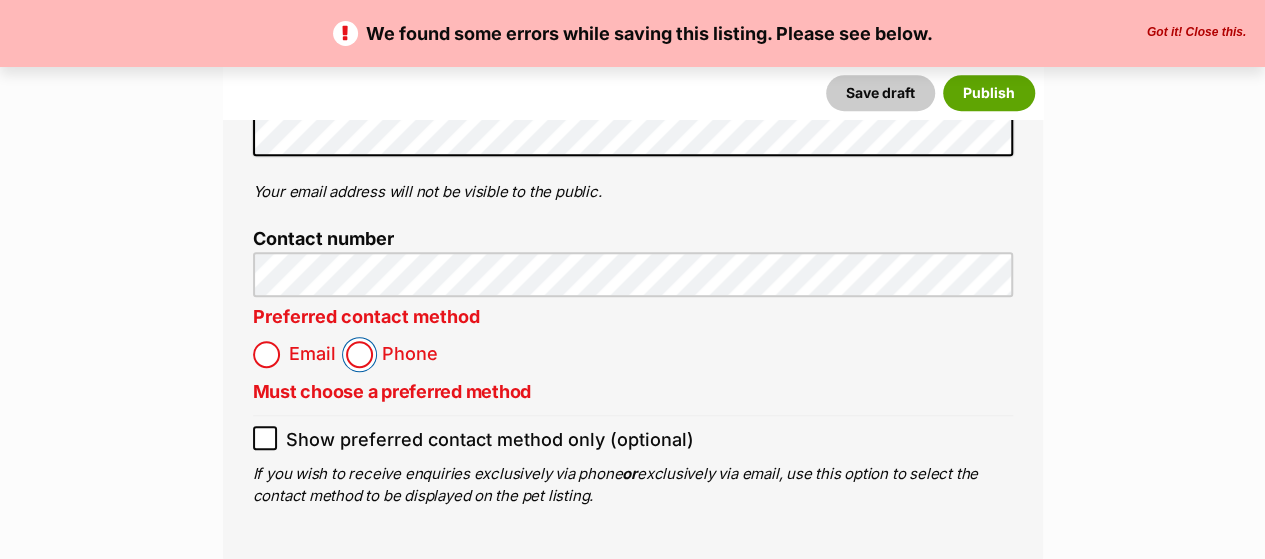 click on "Phone" at bounding box center [359, 354] 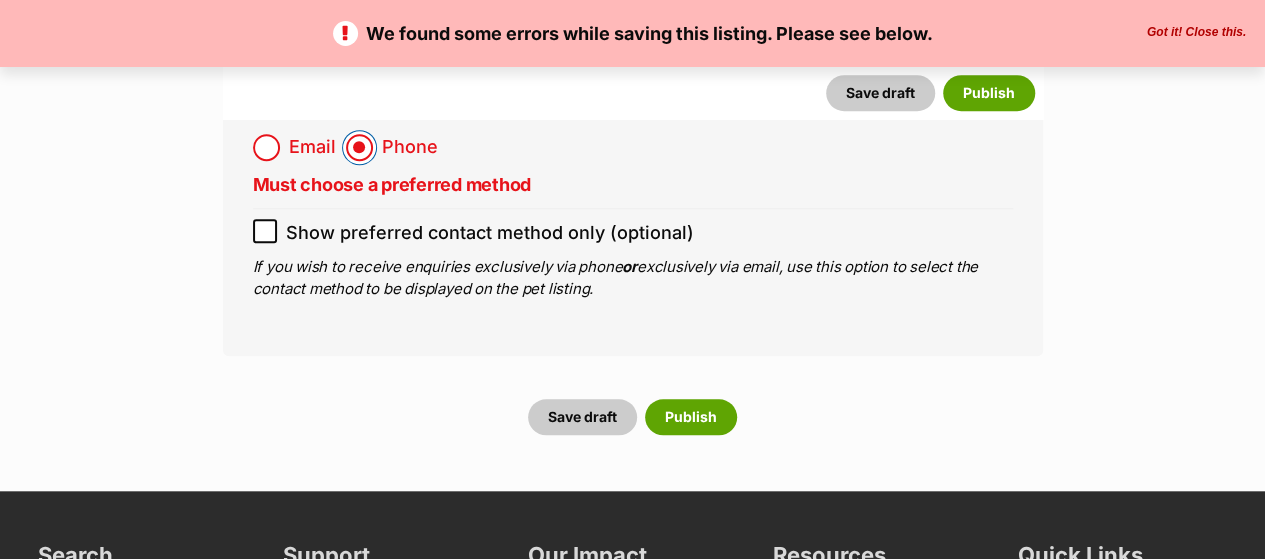 scroll, scrollTop: 8492, scrollLeft: 0, axis: vertical 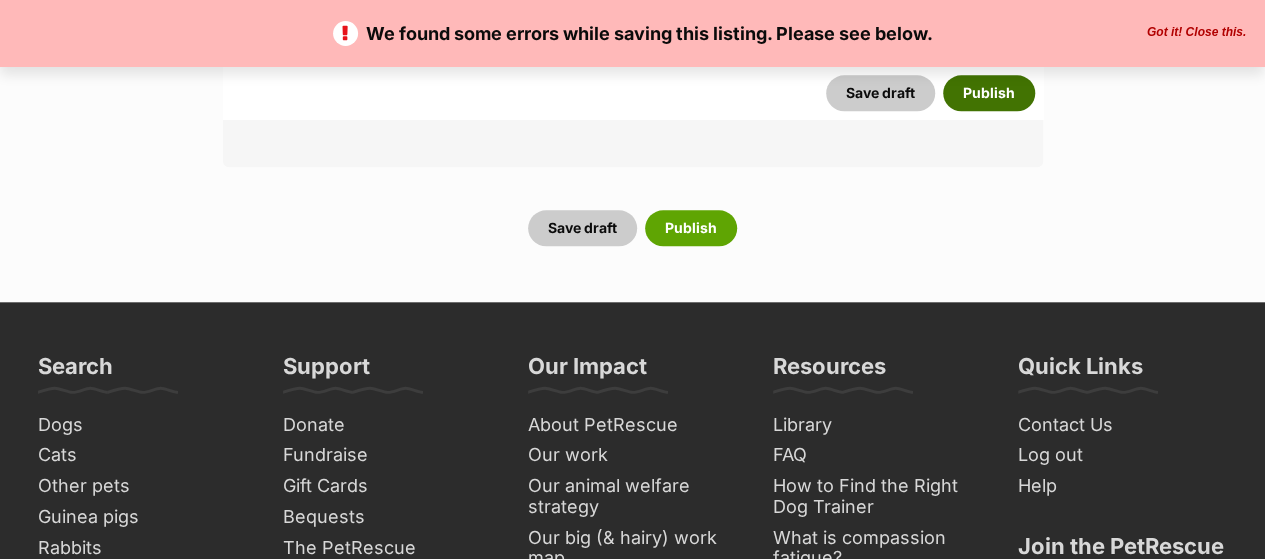 click on "Publish" at bounding box center [989, 93] 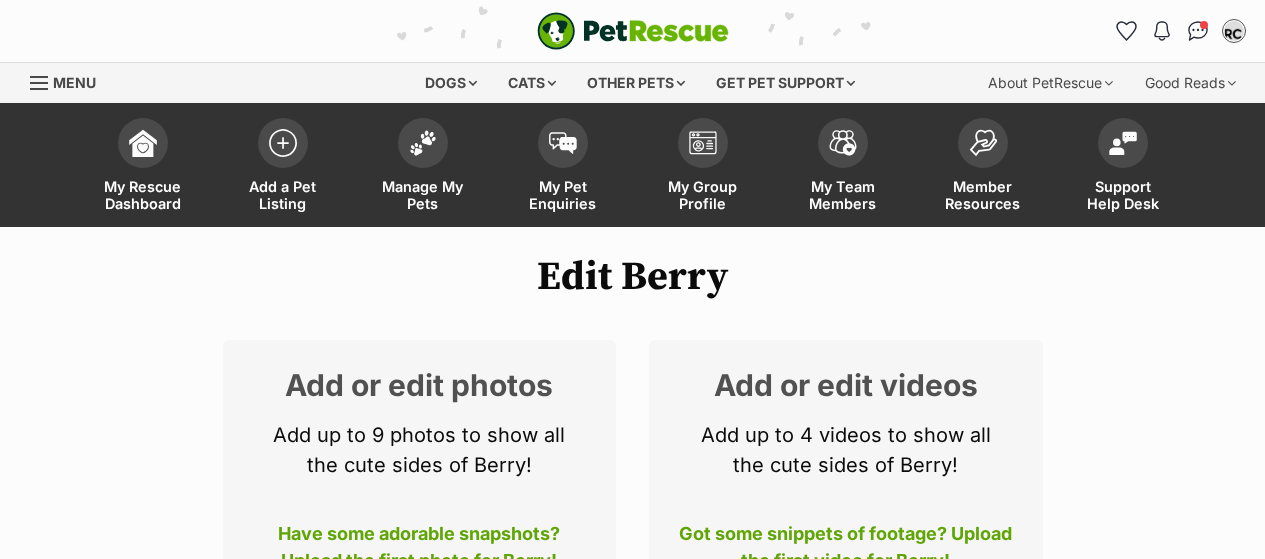 scroll, scrollTop: 0, scrollLeft: 0, axis: both 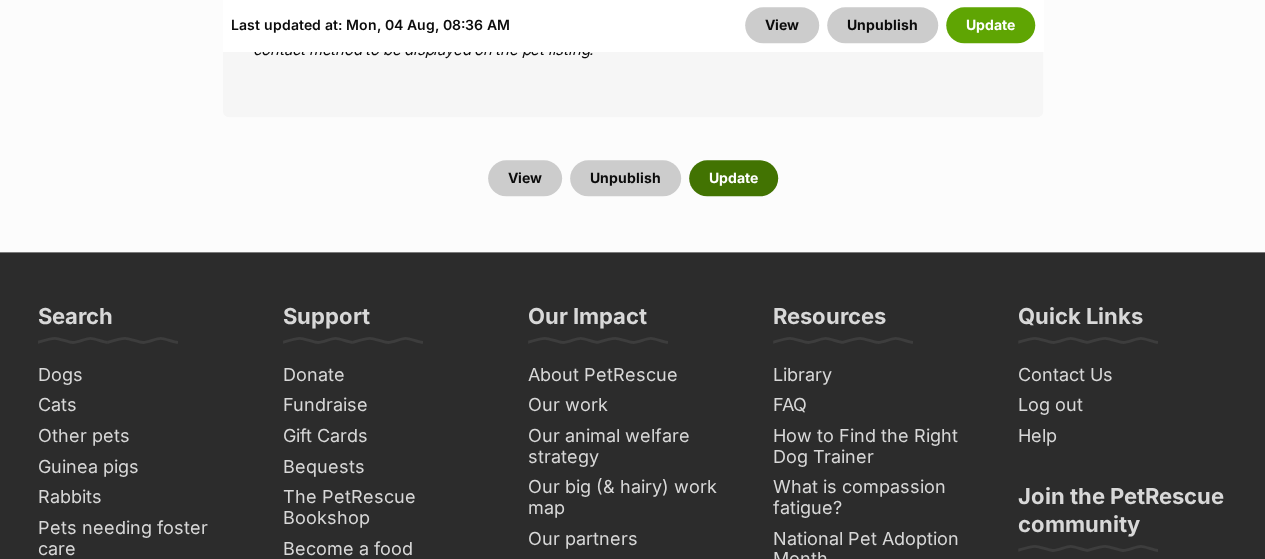 click on "Update" at bounding box center [733, 178] 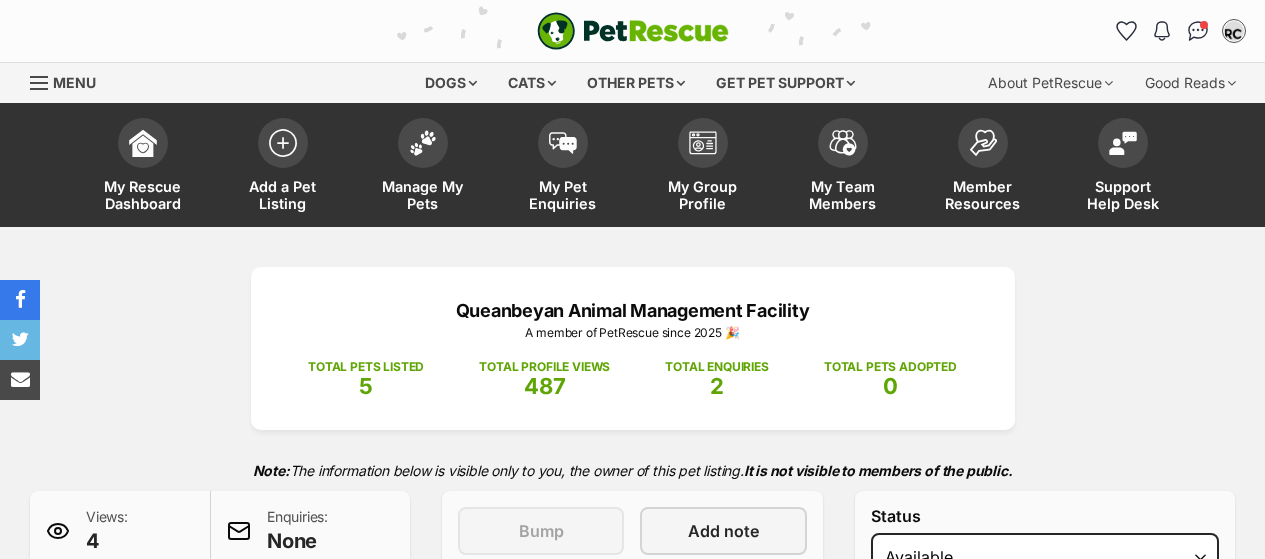 scroll, scrollTop: 0, scrollLeft: 0, axis: both 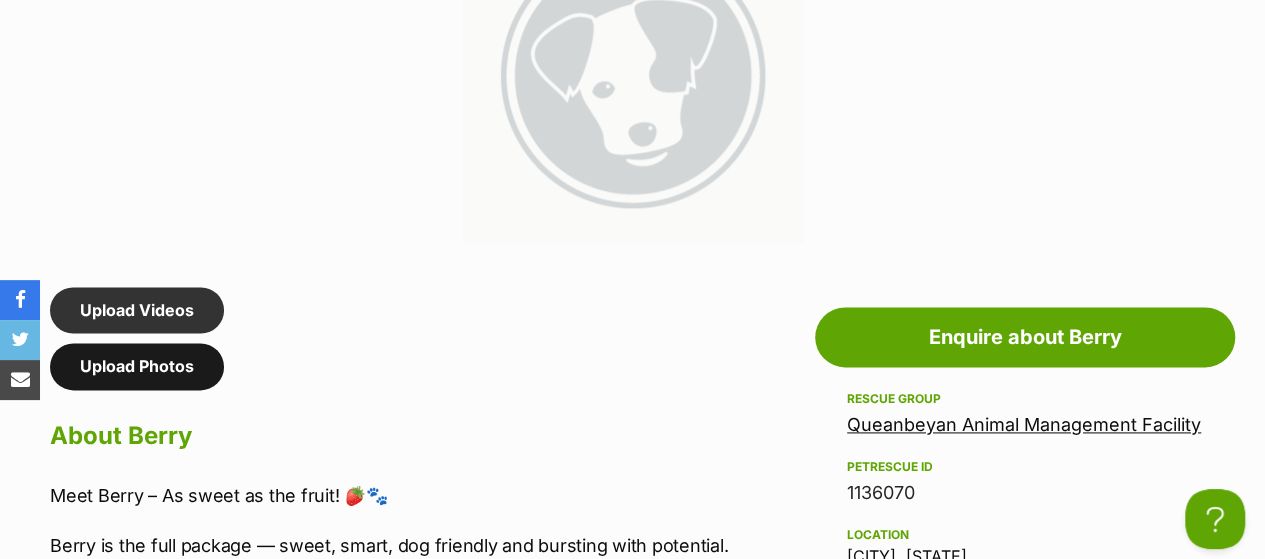 click on "Upload Photos" at bounding box center (137, 366) 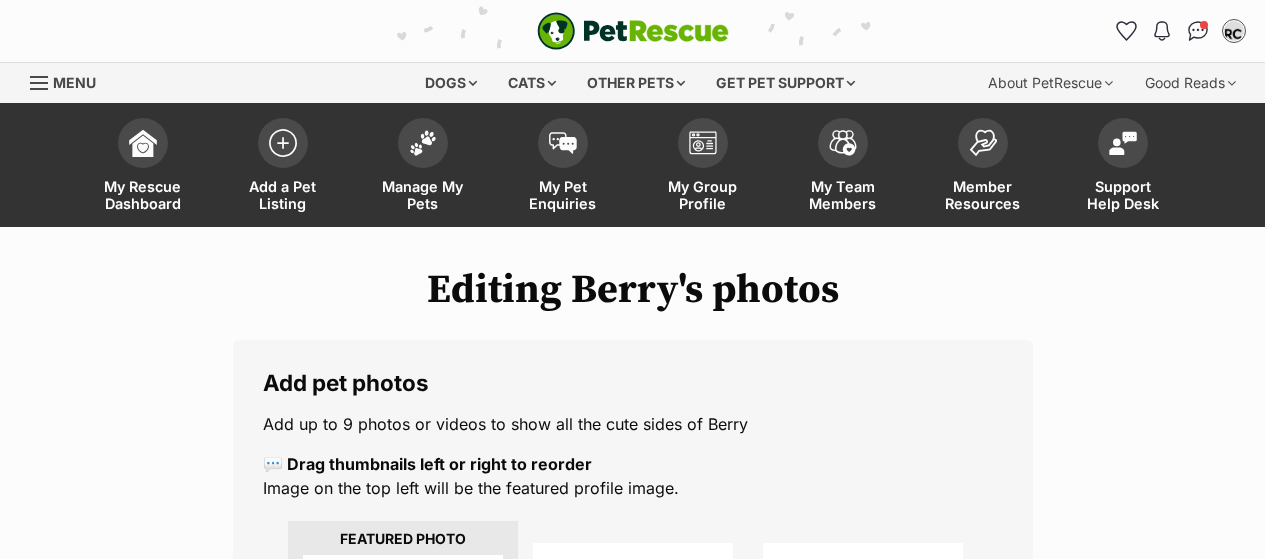 scroll, scrollTop: 0, scrollLeft: 0, axis: both 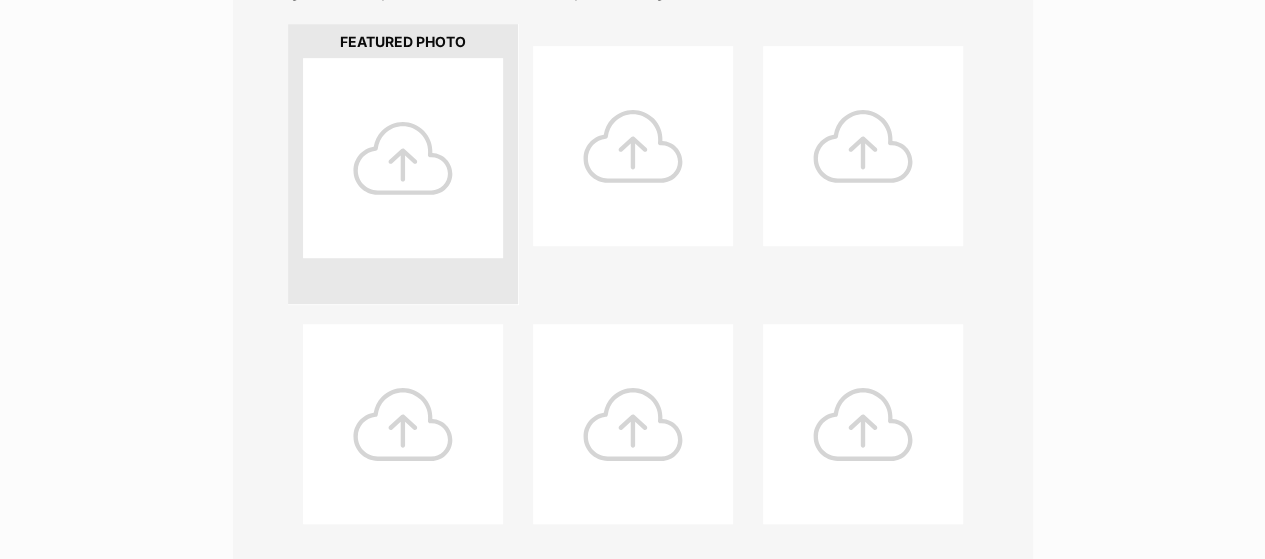 click at bounding box center [403, 158] 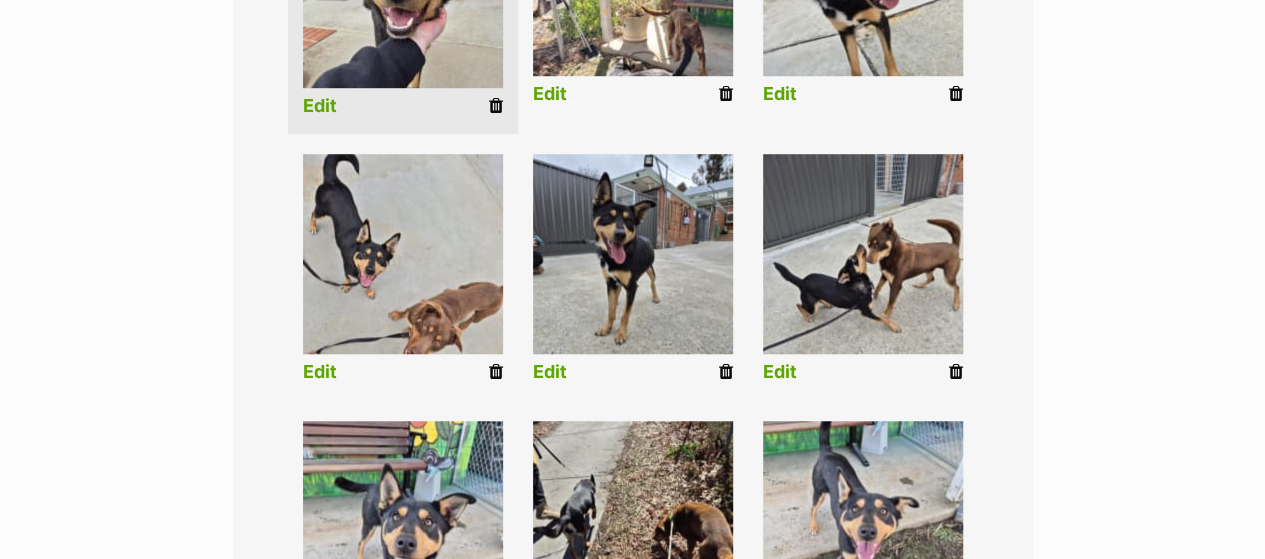 scroll, scrollTop: 634, scrollLeft: 0, axis: vertical 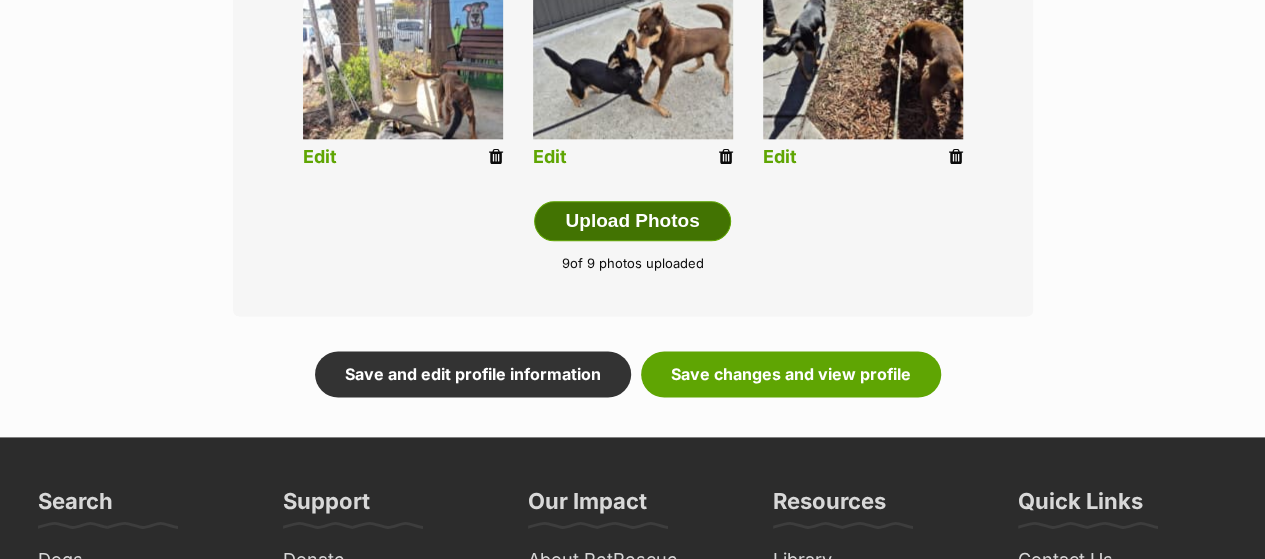 click on "Upload Photos" at bounding box center (632, 221) 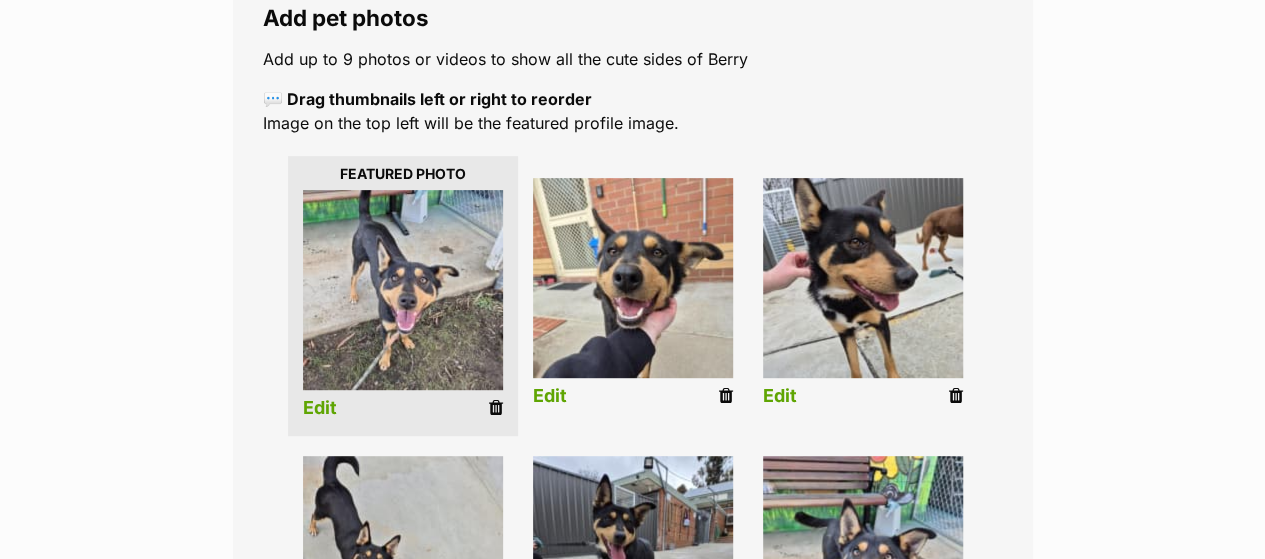 scroll, scrollTop: 375, scrollLeft: 0, axis: vertical 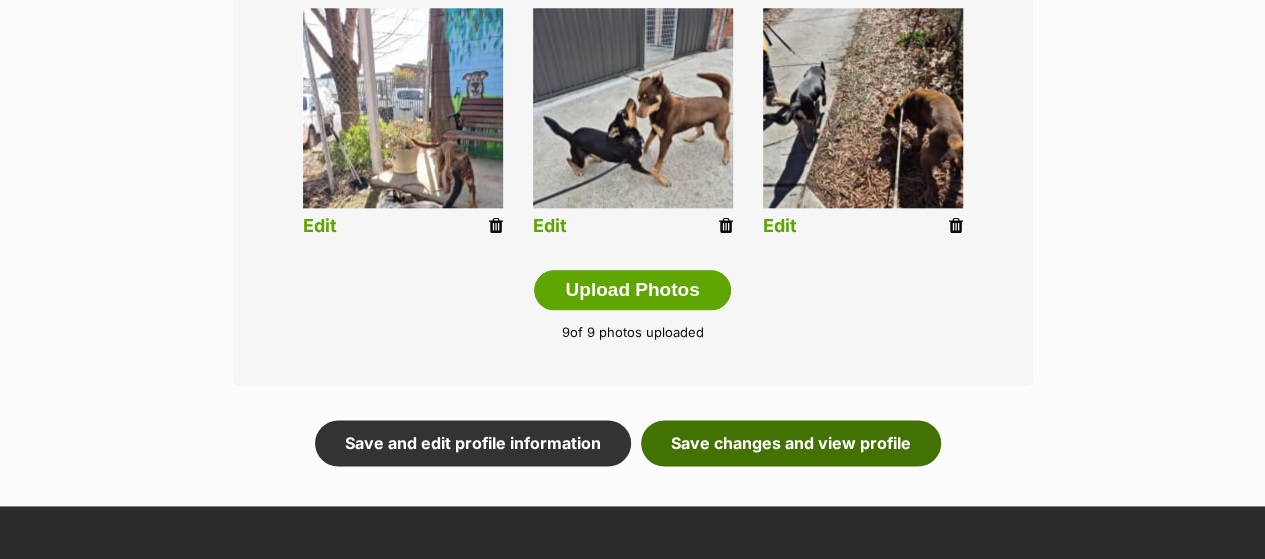click on "Save changes and view profile" at bounding box center [791, 443] 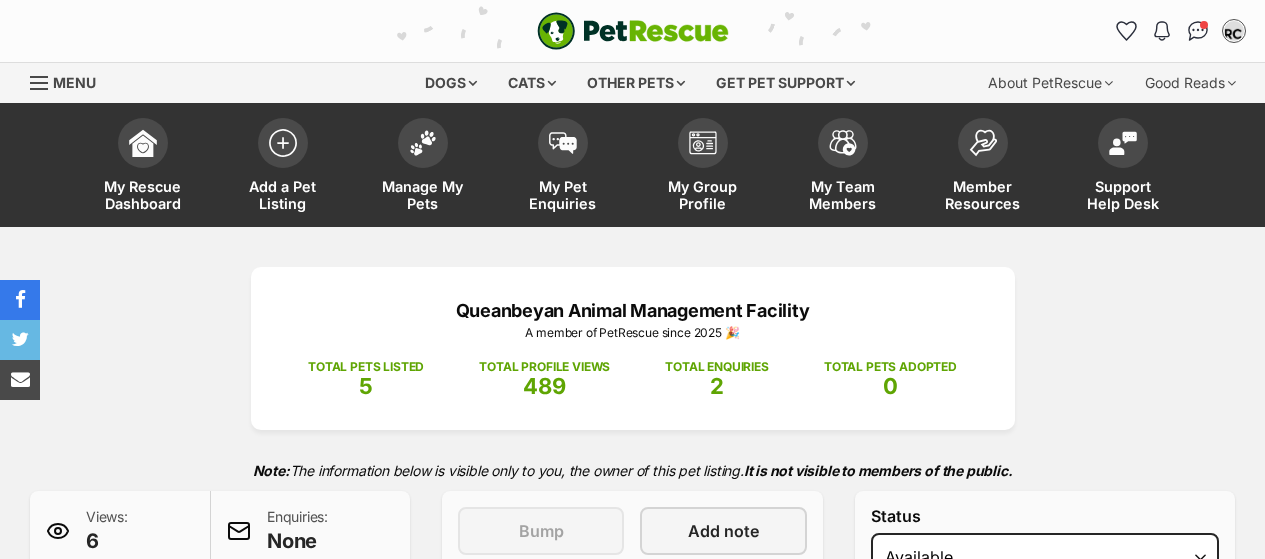 scroll, scrollTop: 0, scrollLeft: 0, axis: both 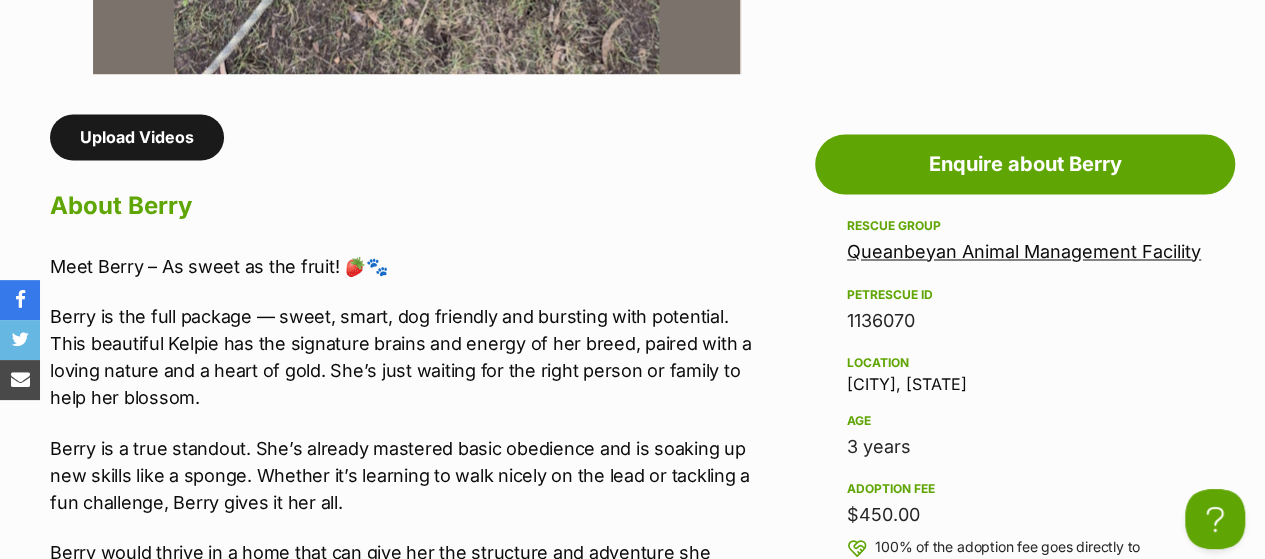 click on "Upload Videos" at bounding box center [137, 137] 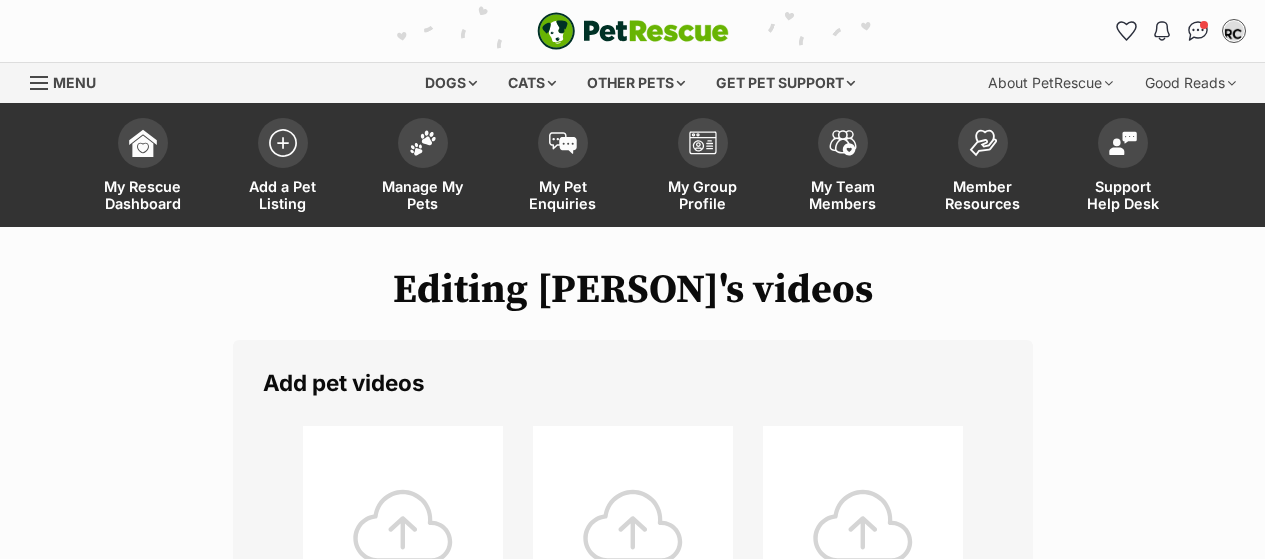 scroll, scrollTop: 0, scrollLeft: 0, axis: both 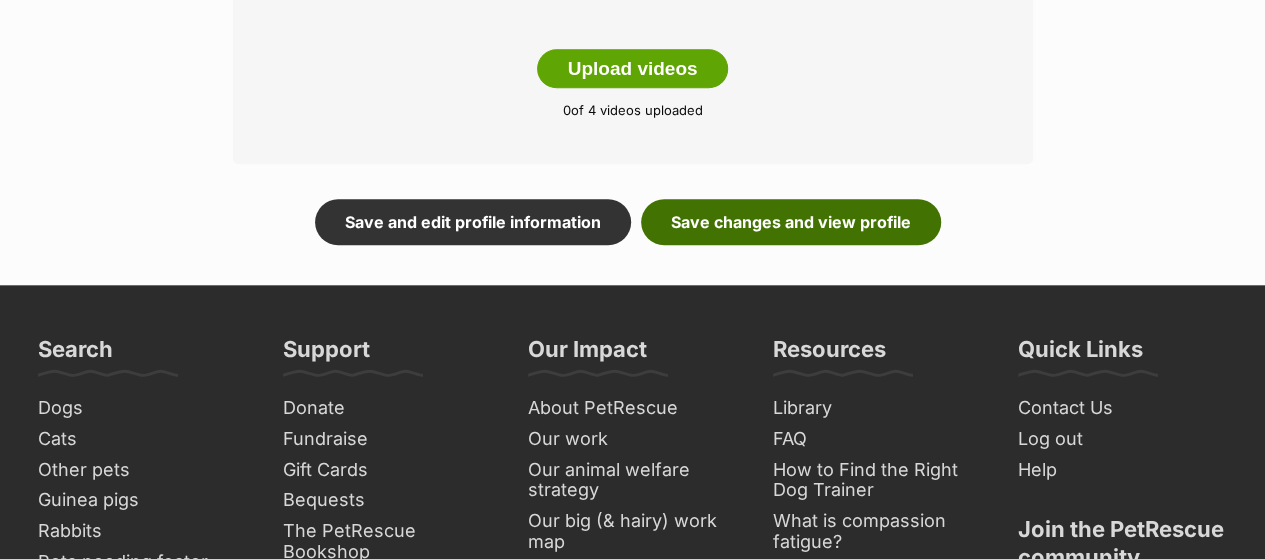 click on "Save changes and view profile" at bounding box center [791, 222] 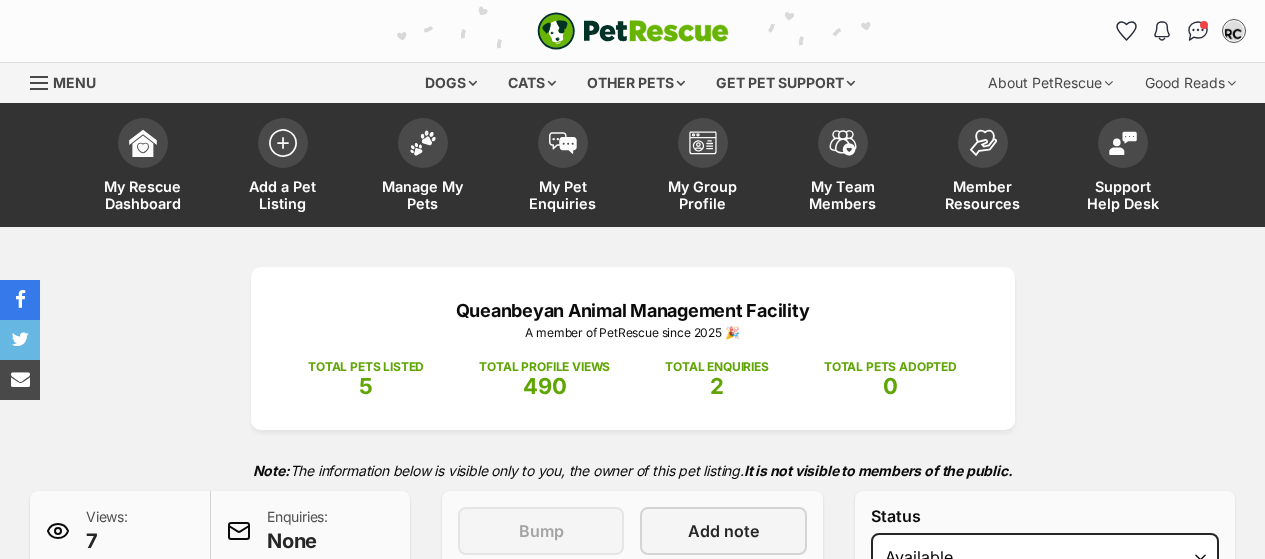 scroll, scrollTop: 0, scrollLeft: 0, axis: both 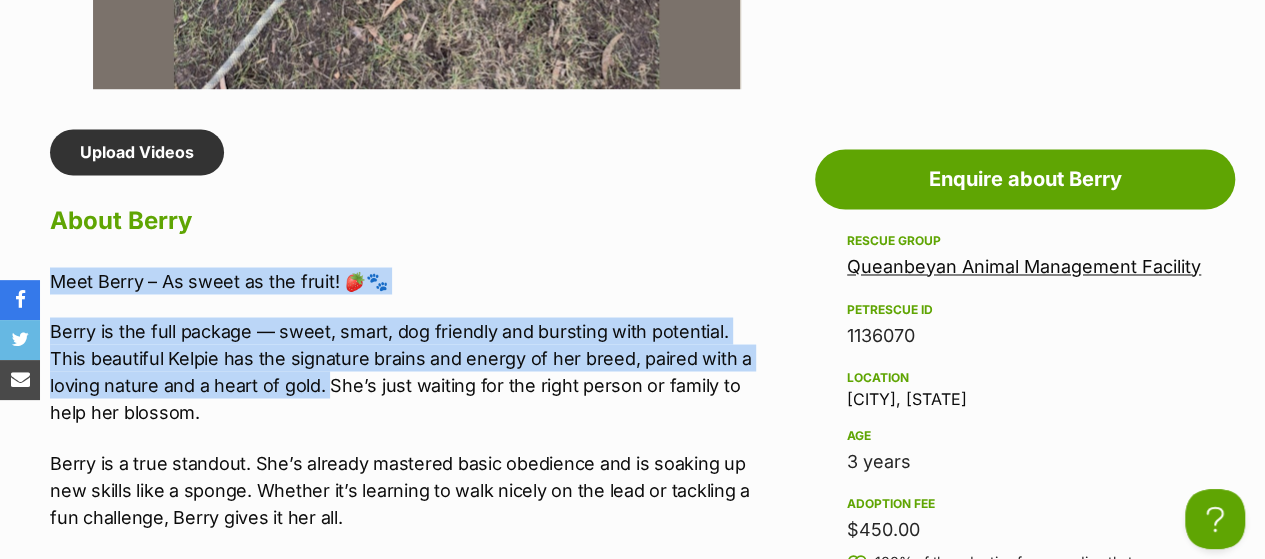 drag, startPoint x: 328, startPoint y: 384, endPoint x: 52, endPoint y: 276, distance: 296.37814 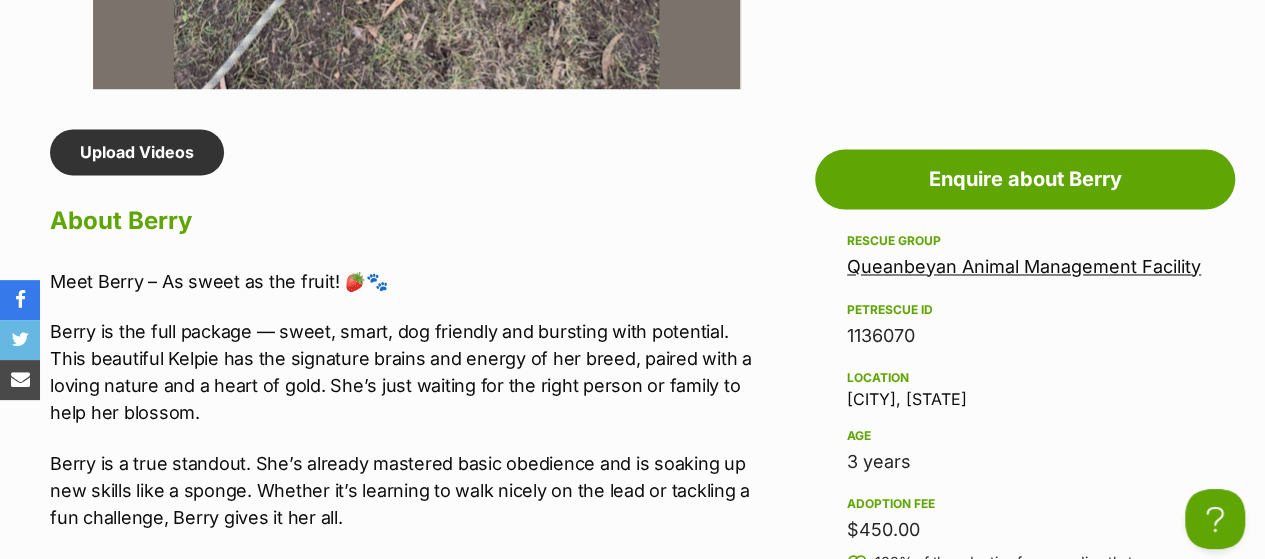 click on "About Berry" at bounding box center [401, 221] 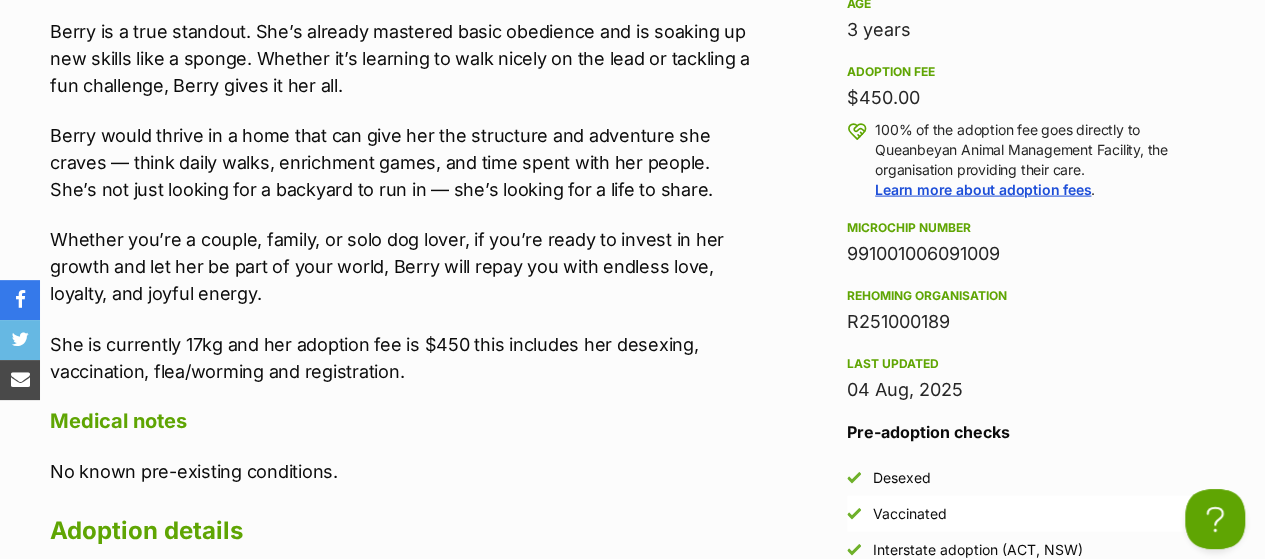 scroll, scrollTop: 2051, scrollLeft: 0, axis: vertical 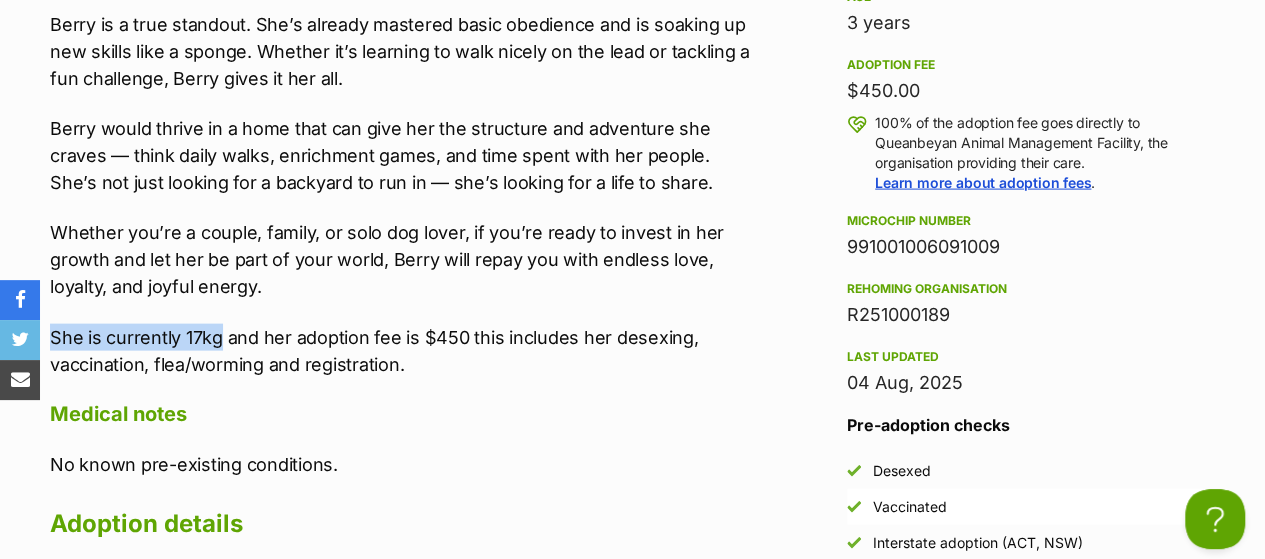drag, startPoint x: 219, startPoint y: 333, endPoint x: 47, endPoint y: 339, distance: 172.10461 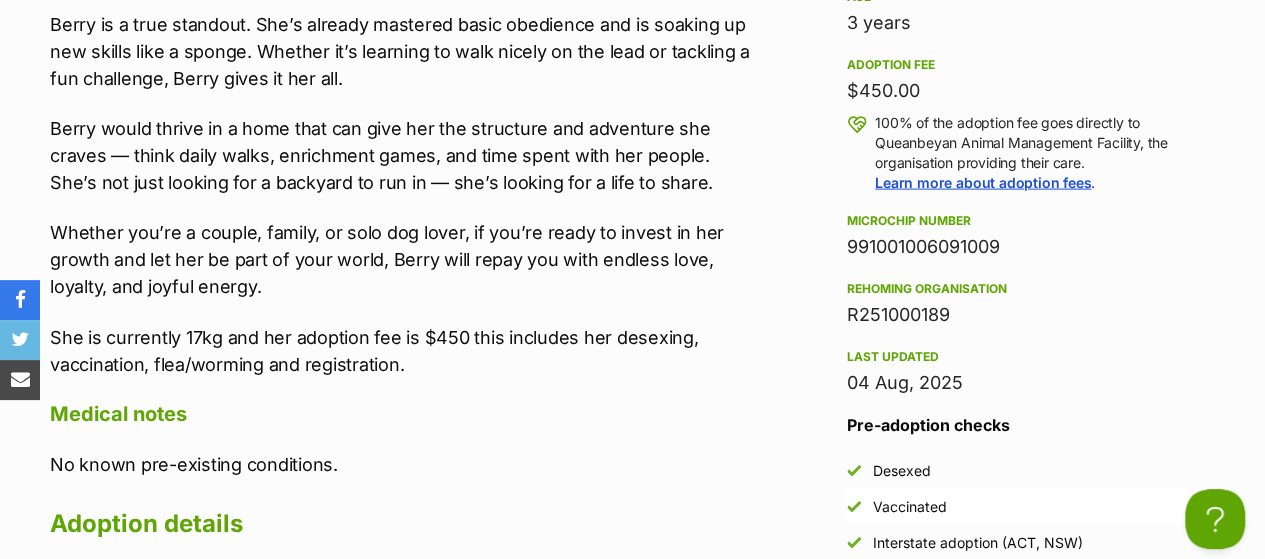 click on "Whether you’re a couple, family, or solo dog lover, if you’re ready to invest in her growth and let her be part of your world, Berry will repay you with endless love, loyalty, and joyful energy." at bounding box center (401, 259) 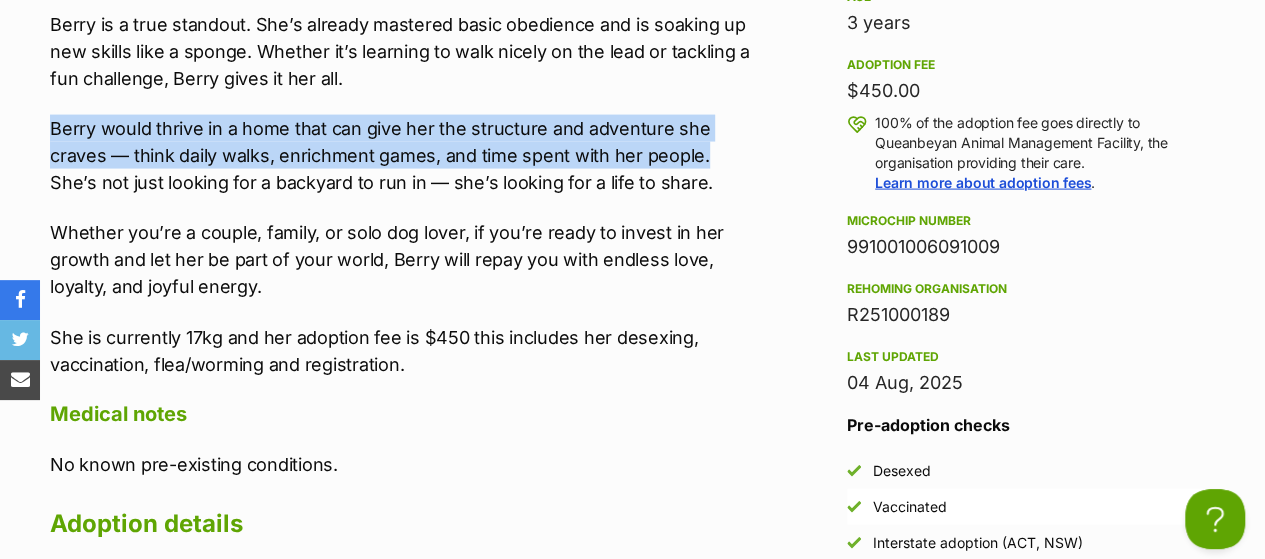 drag, startPoint x: 55, startPoint y: 122, endPoint x: 701, endPoint y: 147, distance: 646.4836 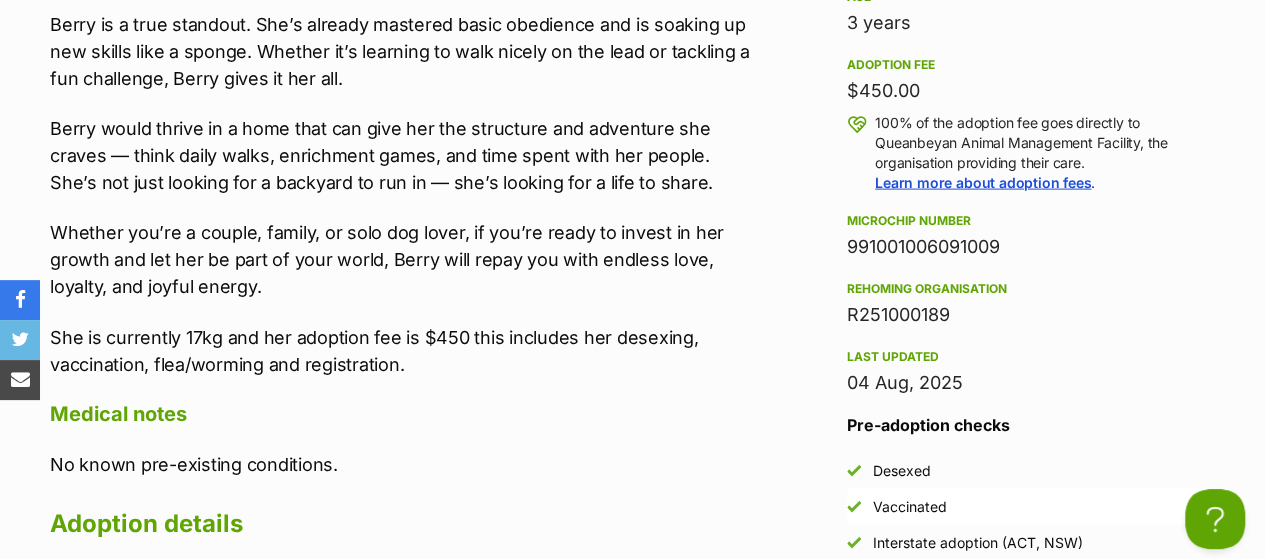 click on "Berry would thrive in a home that can give her the structure and adventure she craves — think daily walks, enrichment games, and time spent with her people. She’s not just looking for a backyard to run in — she’s looking for a life to share." at bounding box center (401, 155) 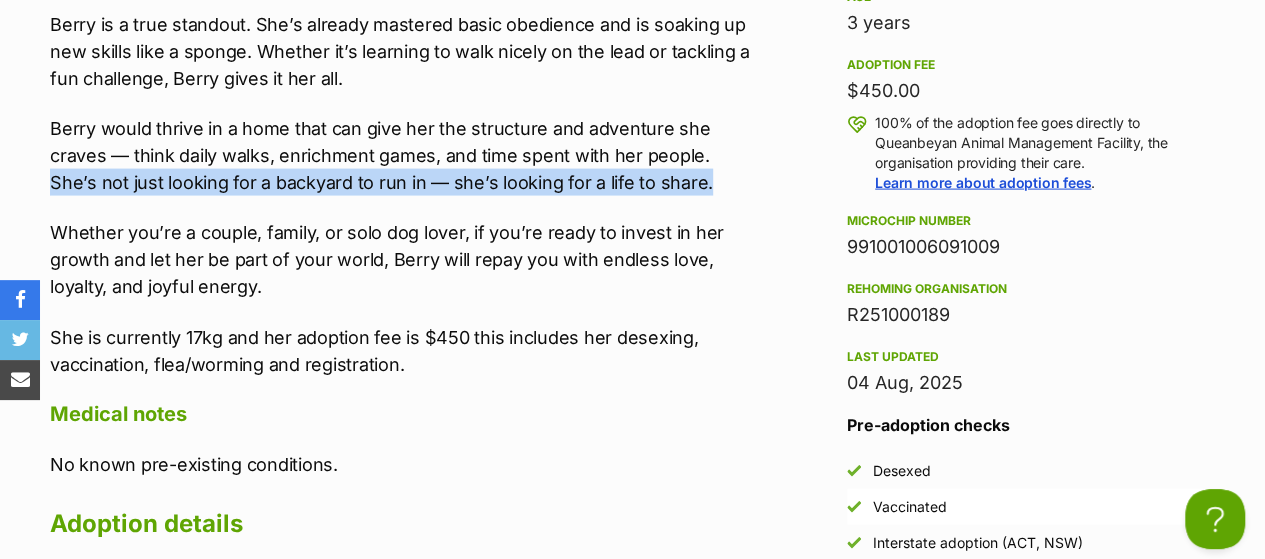 drag, startPoint x: 712, startPoint y: 151, endPoint x: 731, endPoint y: 184, distance: 38.078865 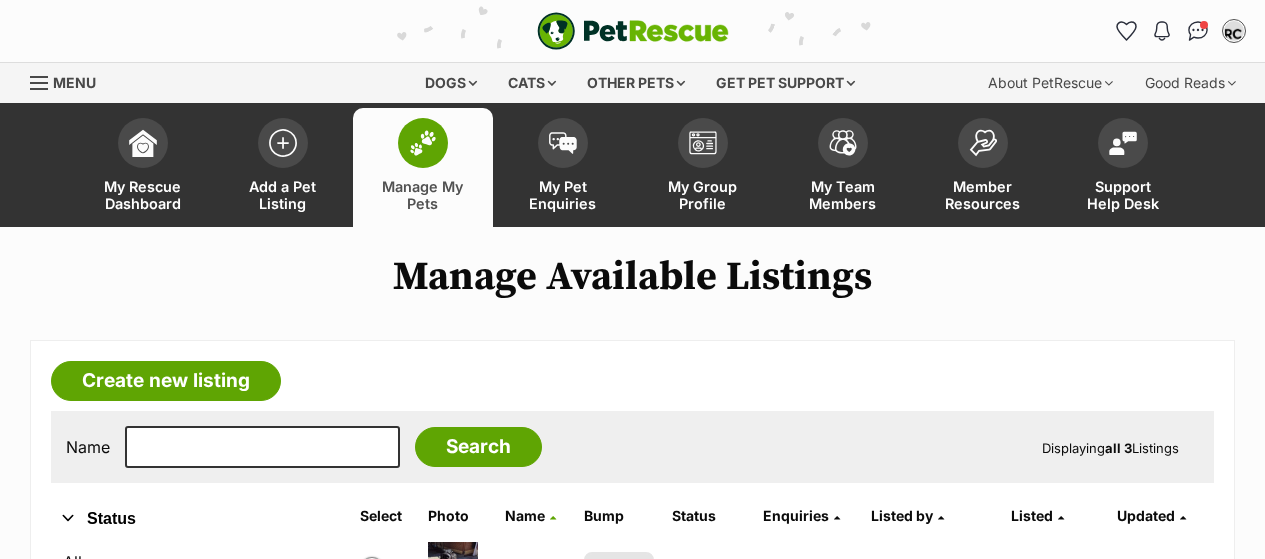 scroll, scrollTop: 0, scrollLeft: 0, axis: both 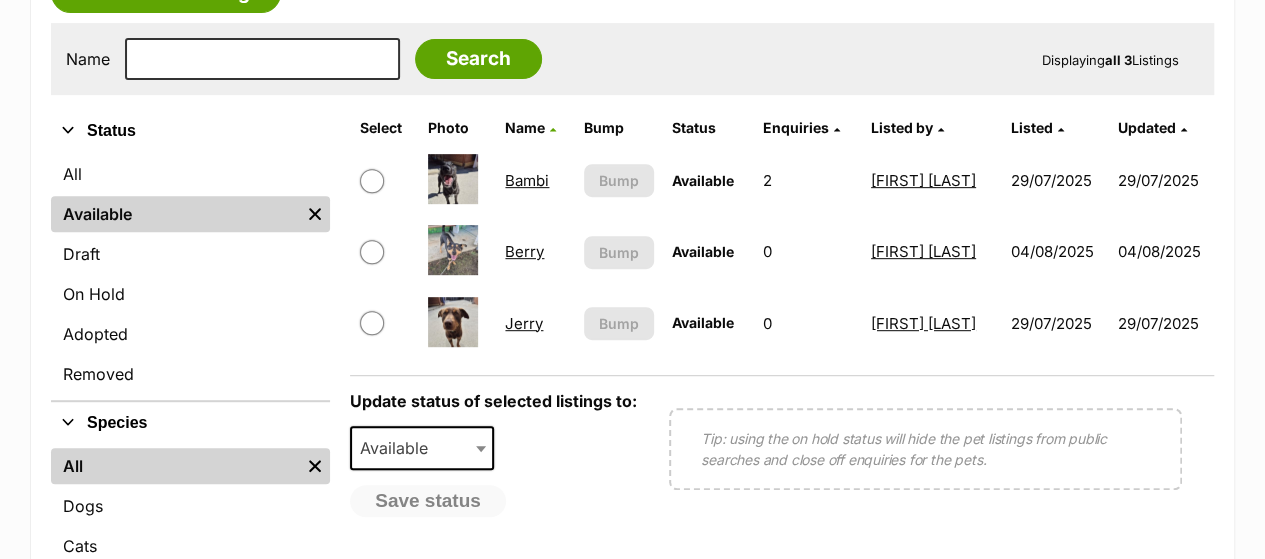 click on "Berry" at bounding box center [524, 251] 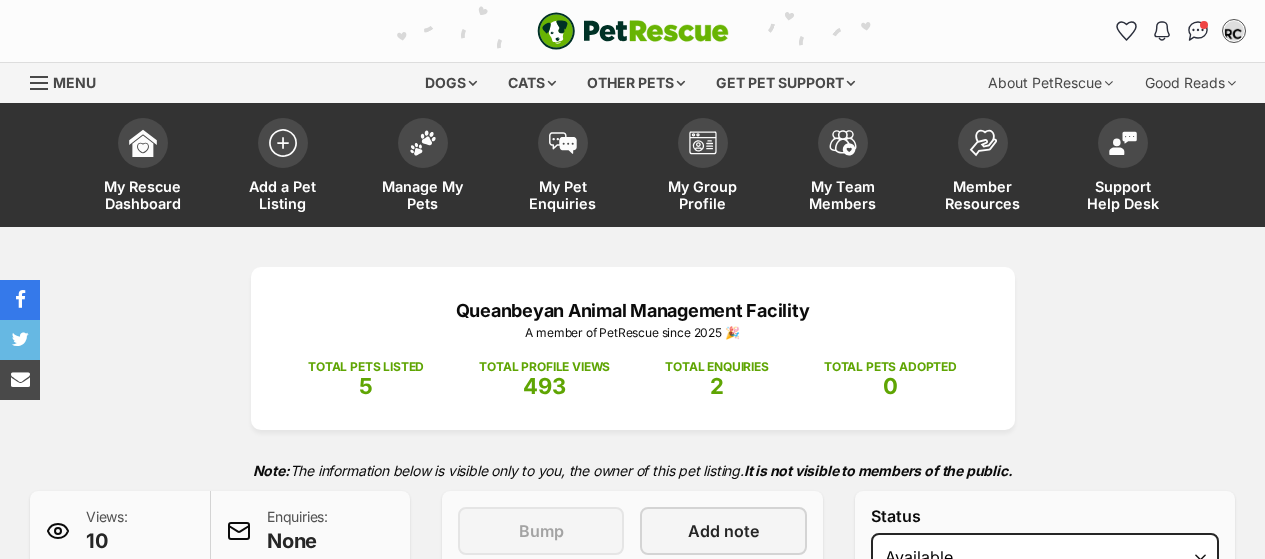 scroll, scrollTop: 0, scrollLeft: 0, axis: both 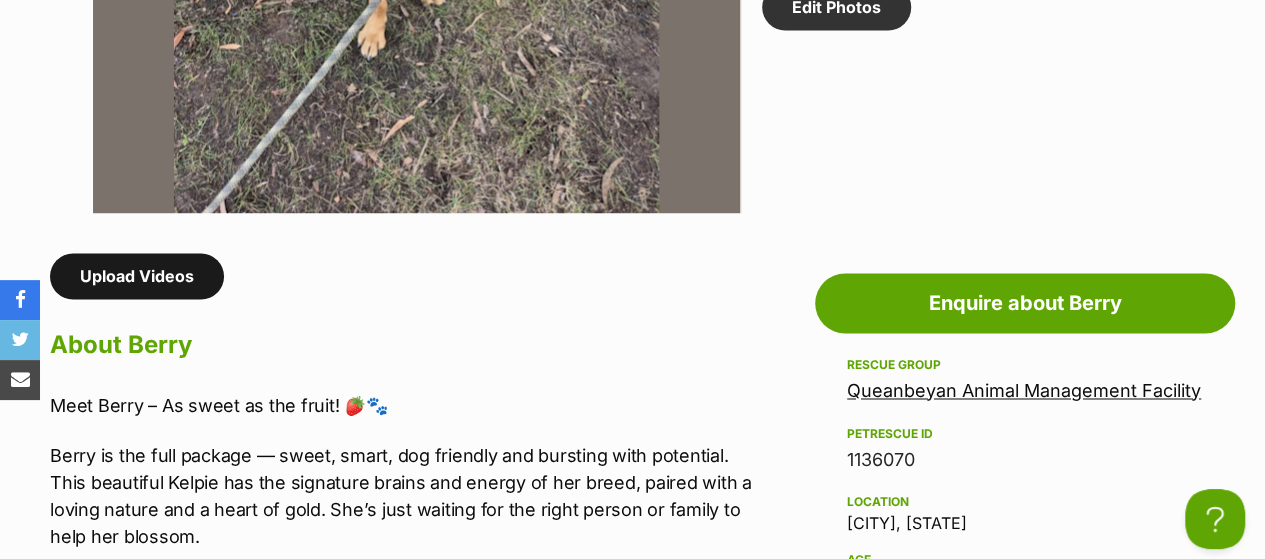 click on "Upload Videos" at bounding box center (137, 276) 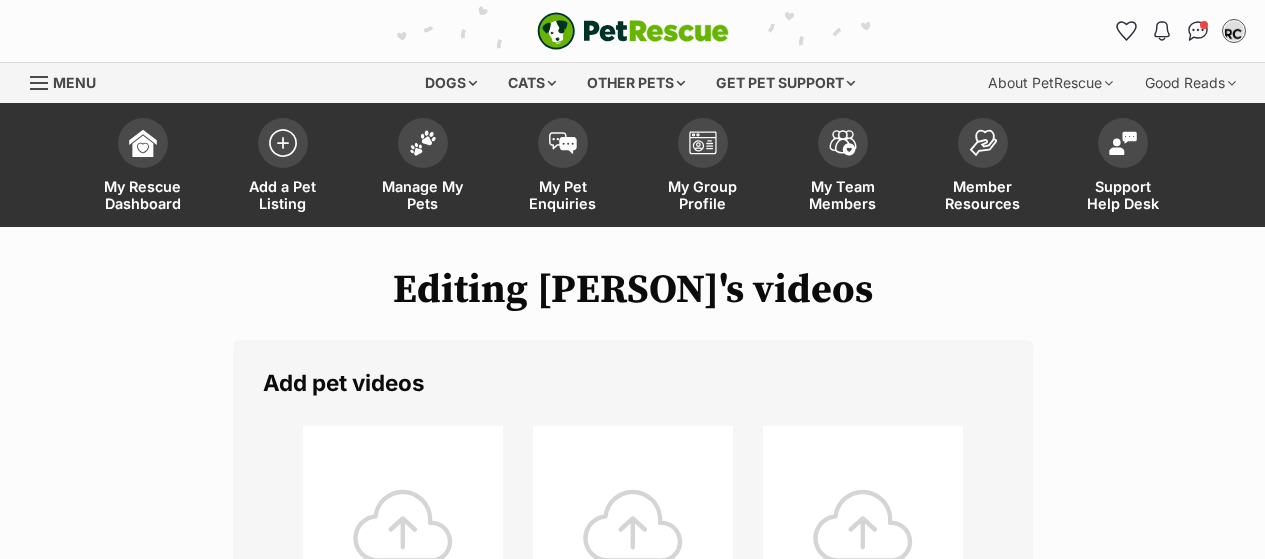 scroll, scrollTop: 0, scrollLeft: 0, axis: both 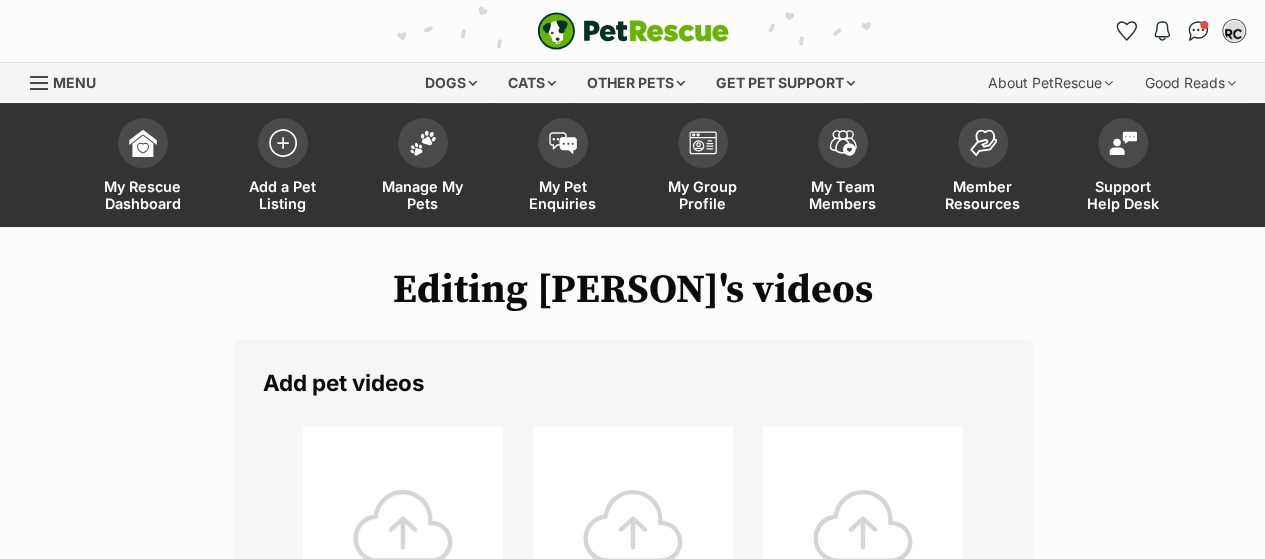 click at bounding box center [403, 526] 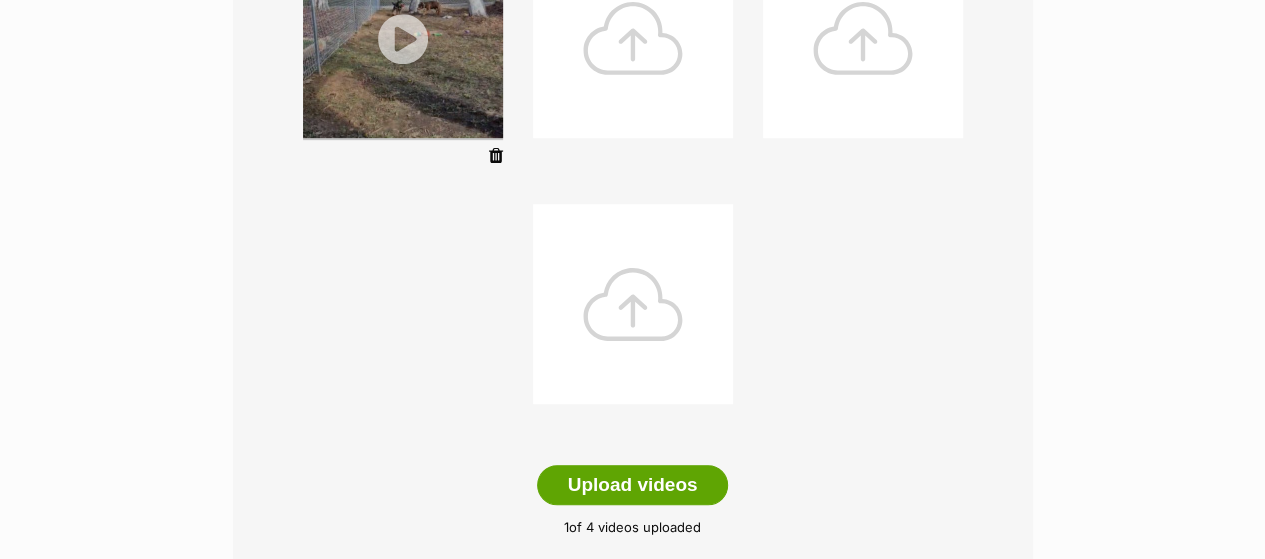 scroll, scrollTop: 503, scrollLeft: 0, axis: vertical 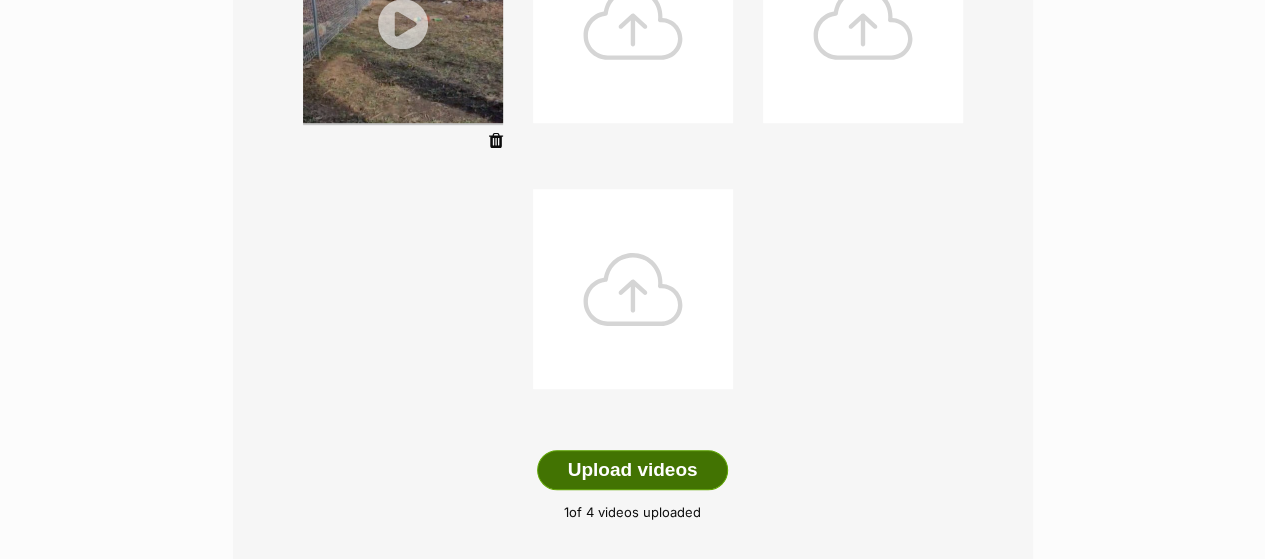 click on "Upload videos" at bounding box center [633, 470] 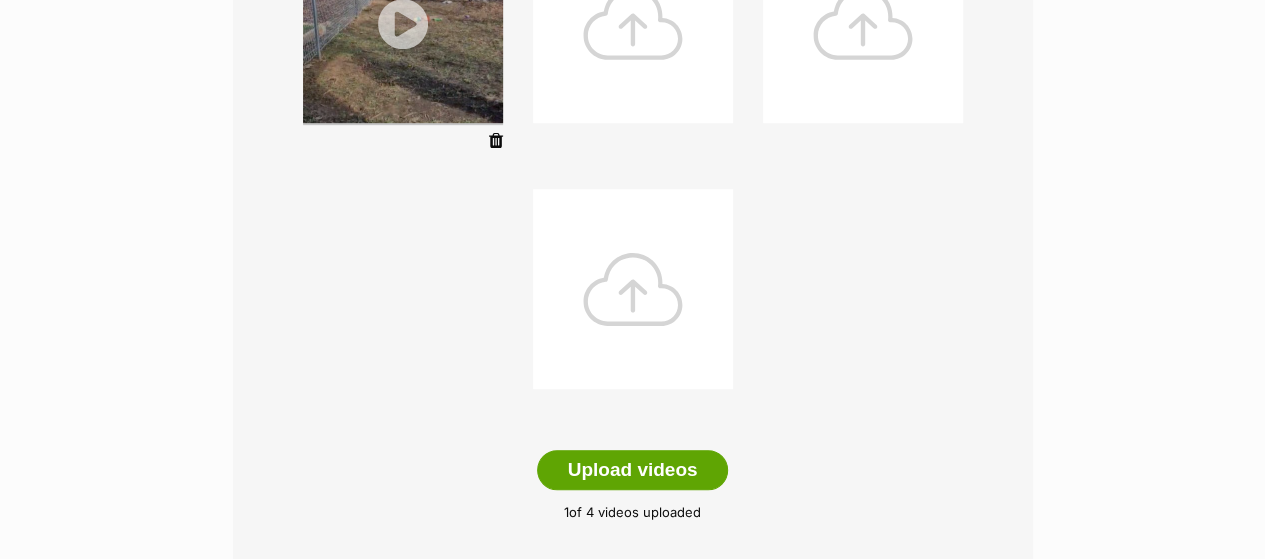 scroll, scrollTop: 645, scrollLeft: 0, axis: vertical 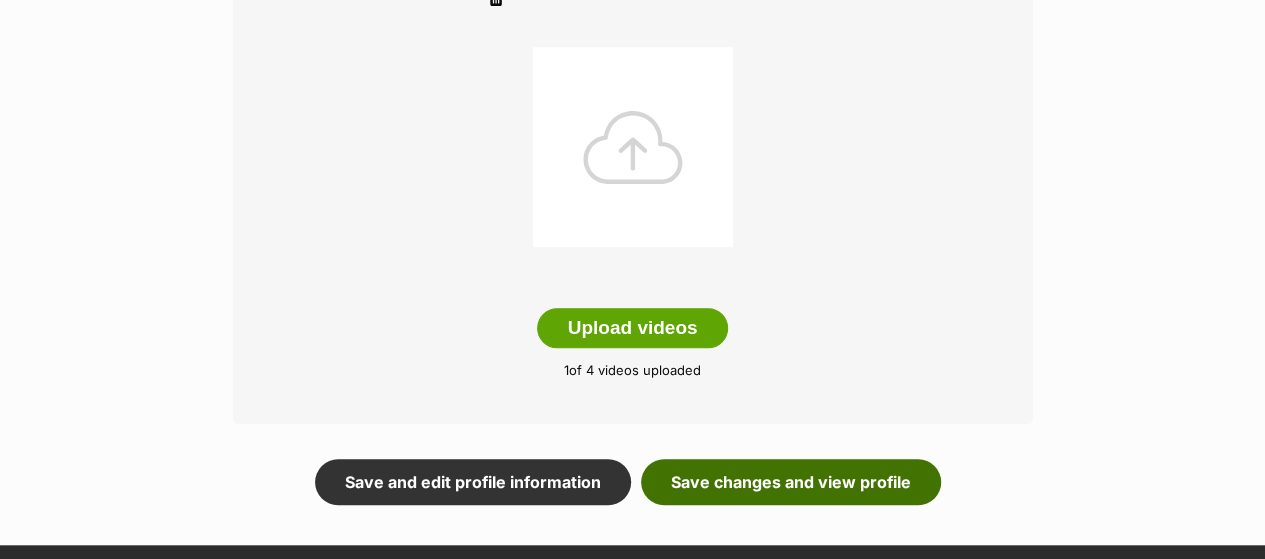 click on "Save changes and view profile" at bounding box center [791, 482] 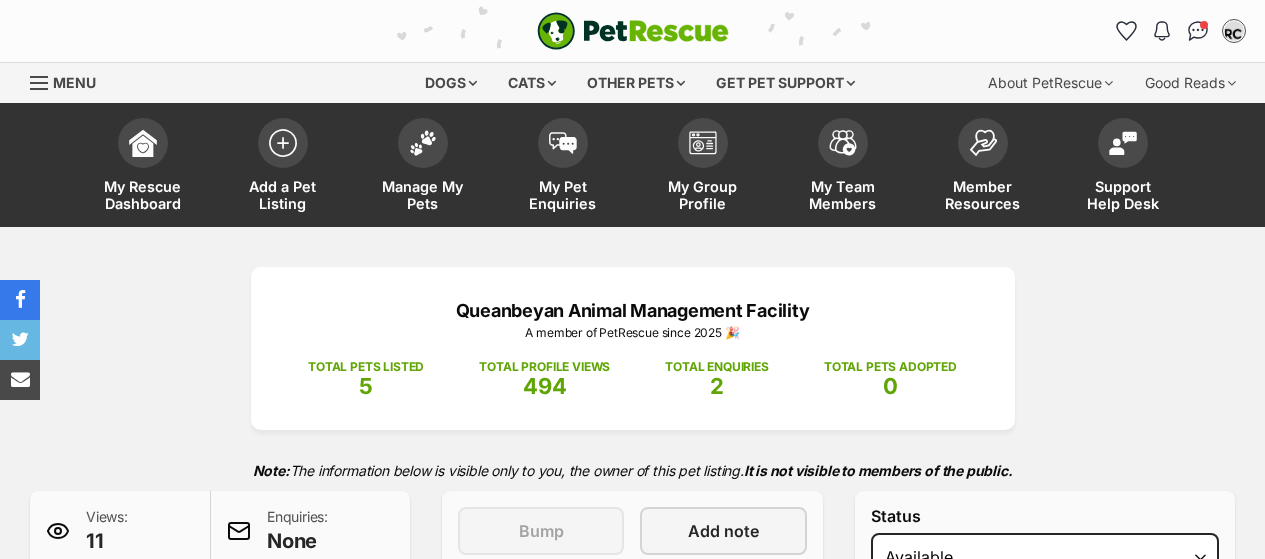scroll, scrollTop: 0, scrollLeft: 0, axis: both 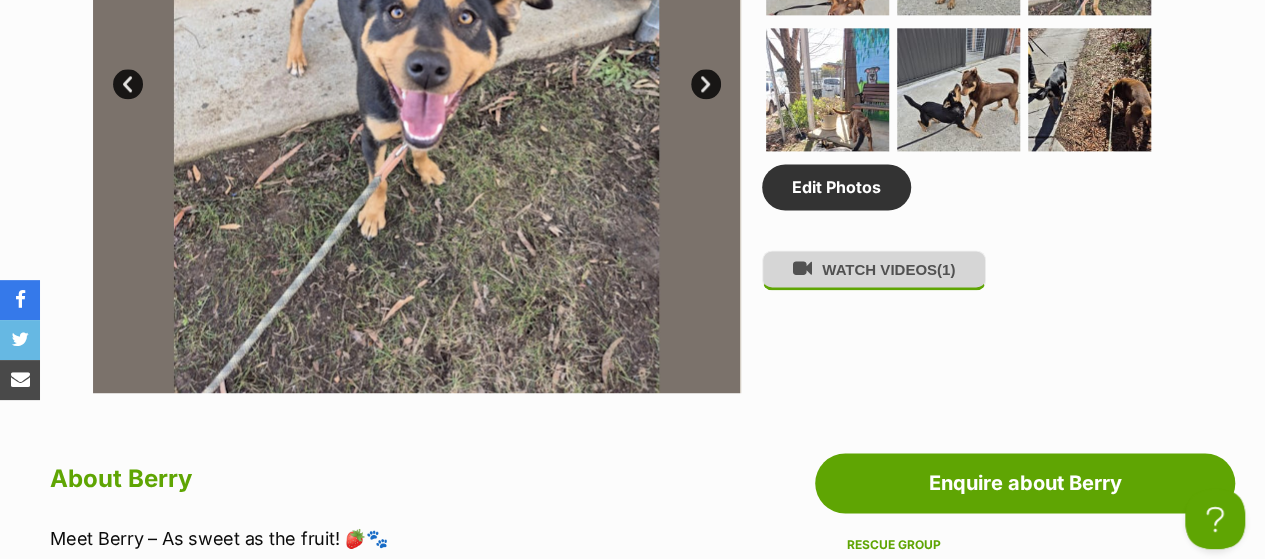 click on "WATCH VIDEOS
(1)" at bounding box center [874, 269] 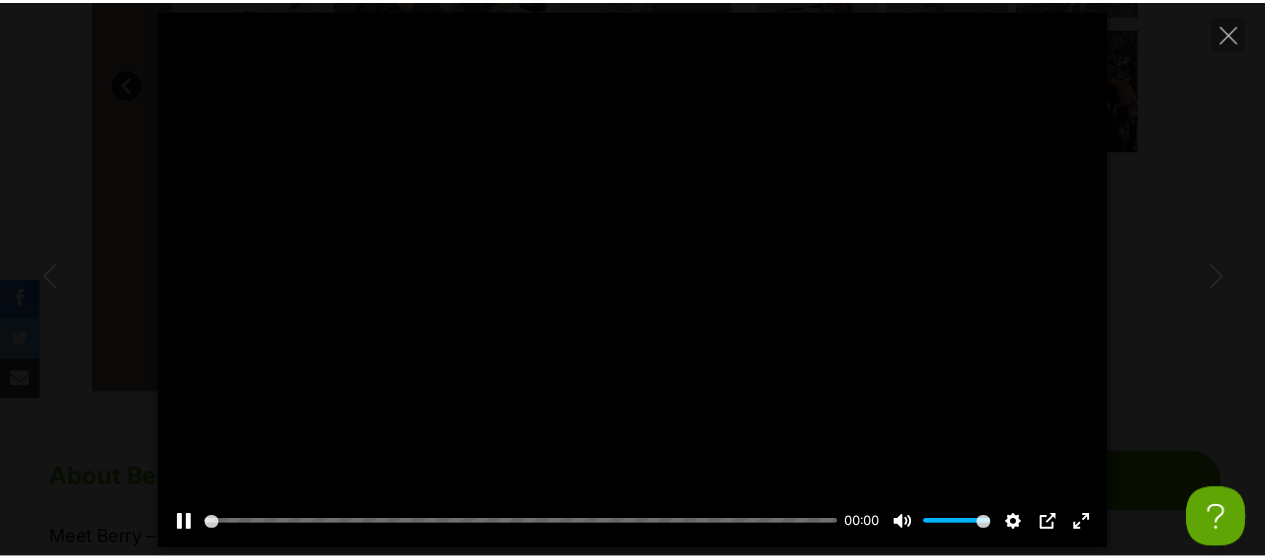 scroll, scrollTop: 0, scrollLeft: 0, axis: both 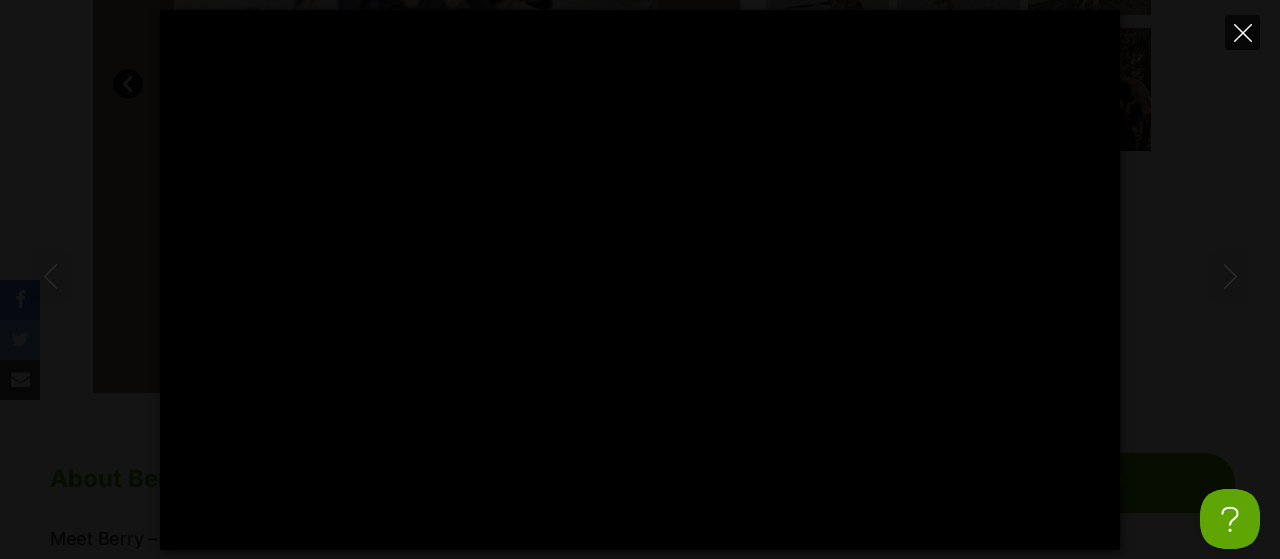 click 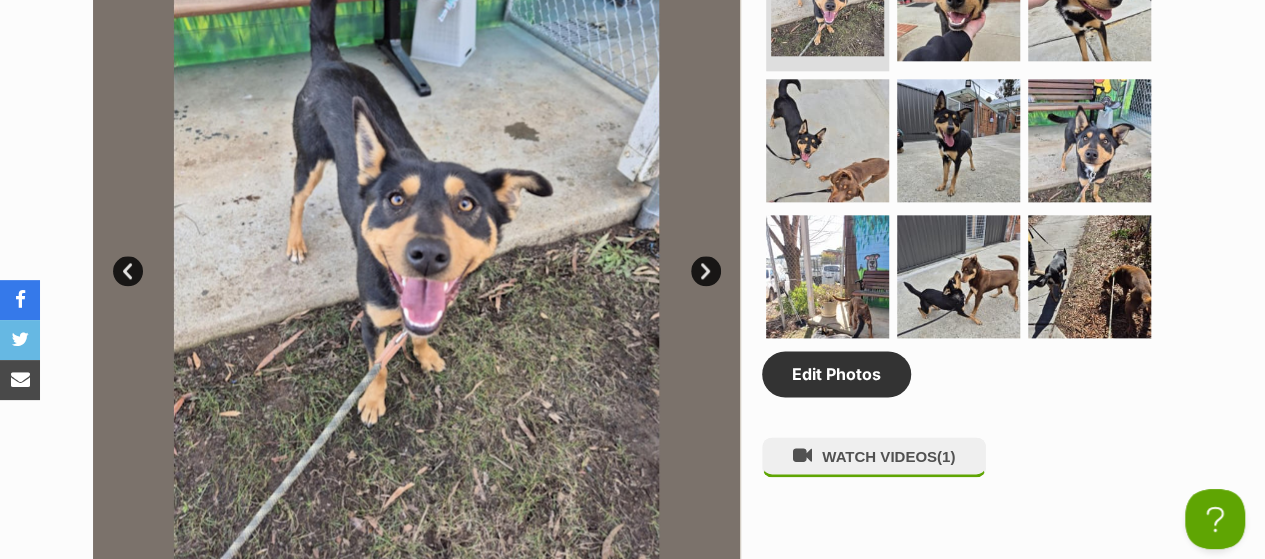 scroll, scrollTop: 1088, scrollLeft: 0, axis: vertical 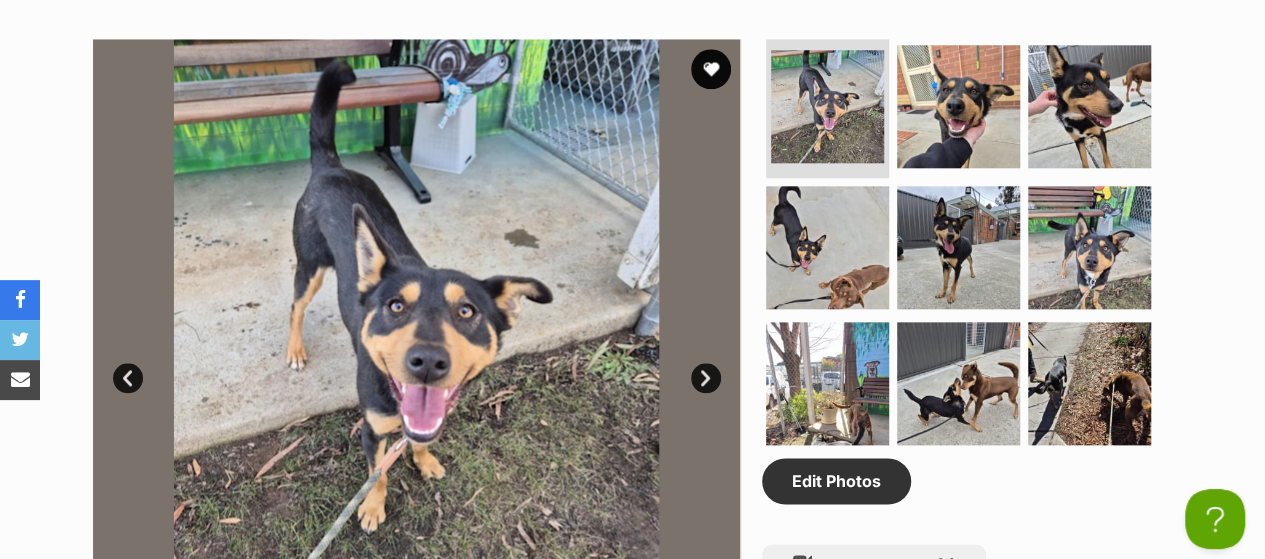 click on "Next" at bounding box center [706, 378] 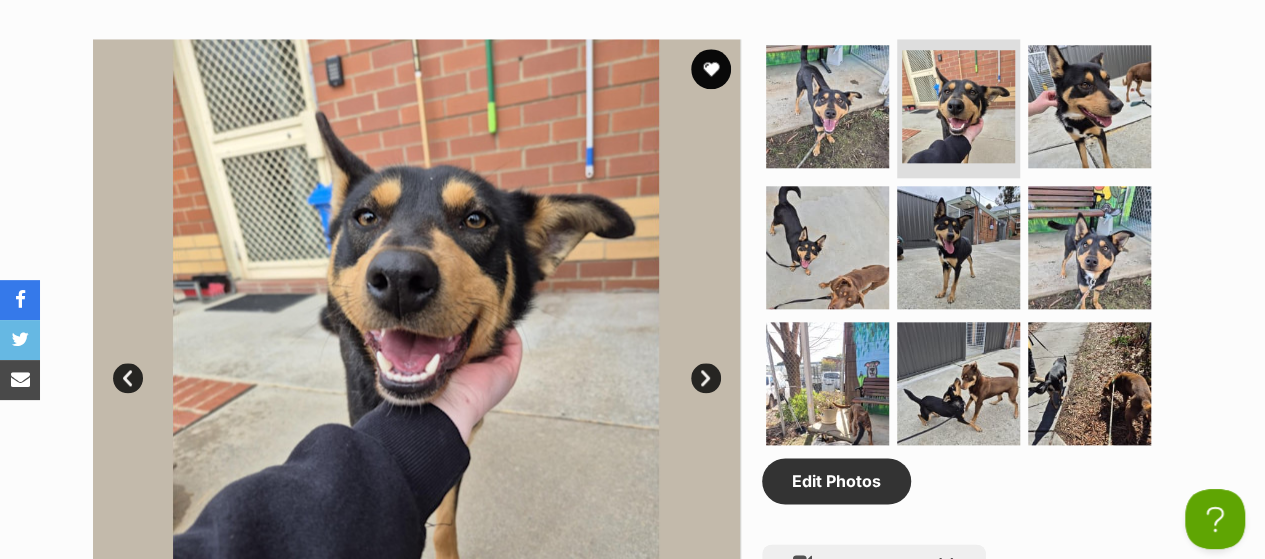 click on "Next" at bounding box center [706, 378] 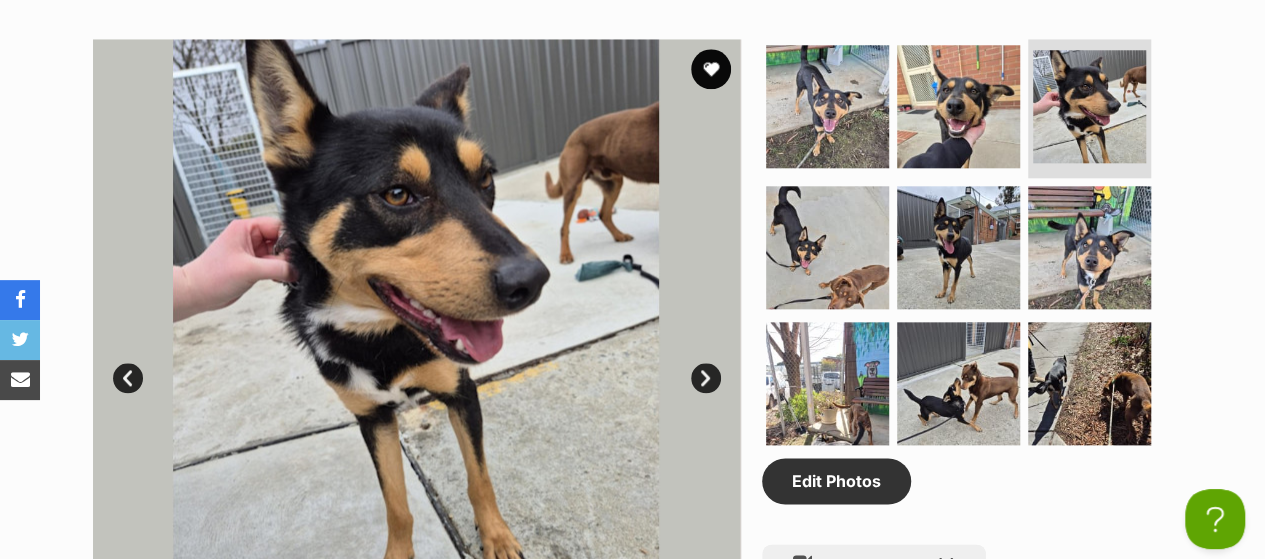 click on "Next" at bounding box center (706, 378) 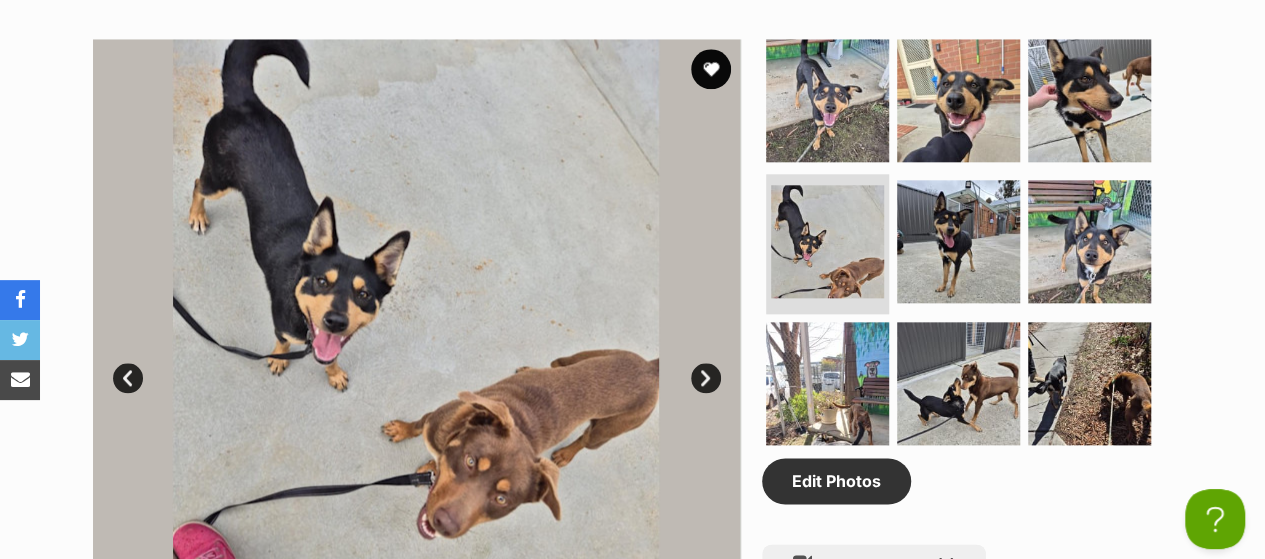 click on "Next" at bounding box center [706, 378] 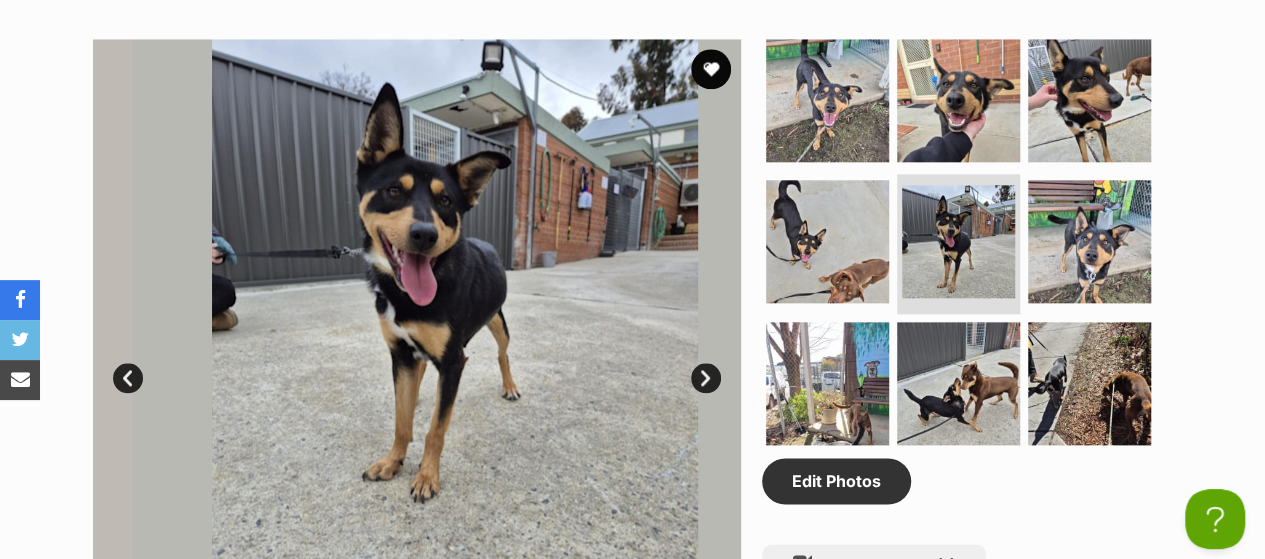 click on "Next" at bounding box center (706, 378) 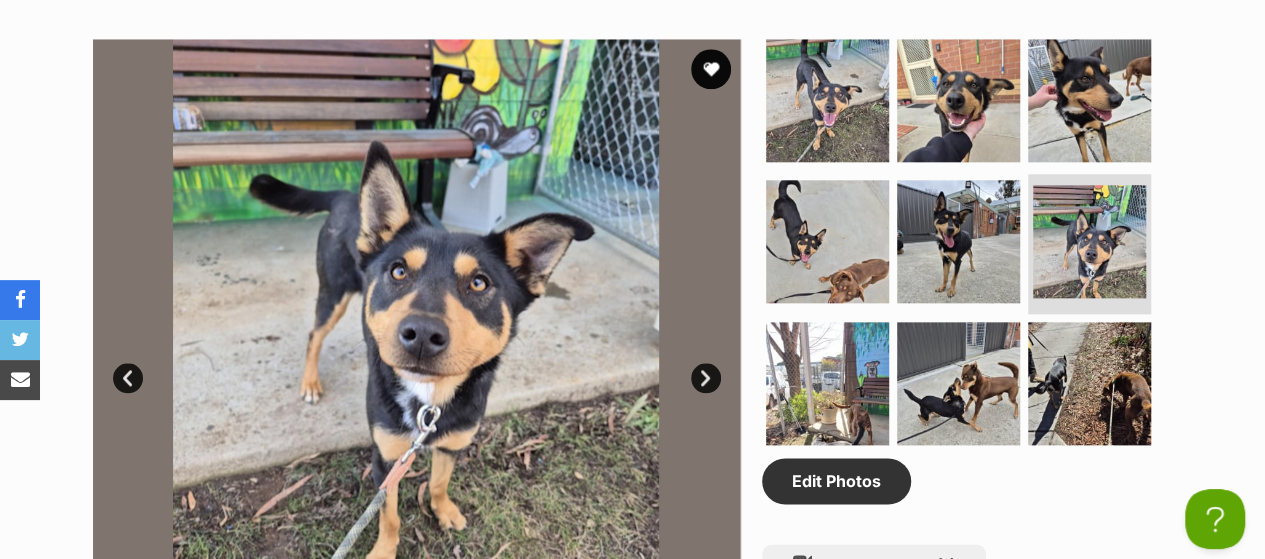 click on "Next" at bounding box center (706, 378) 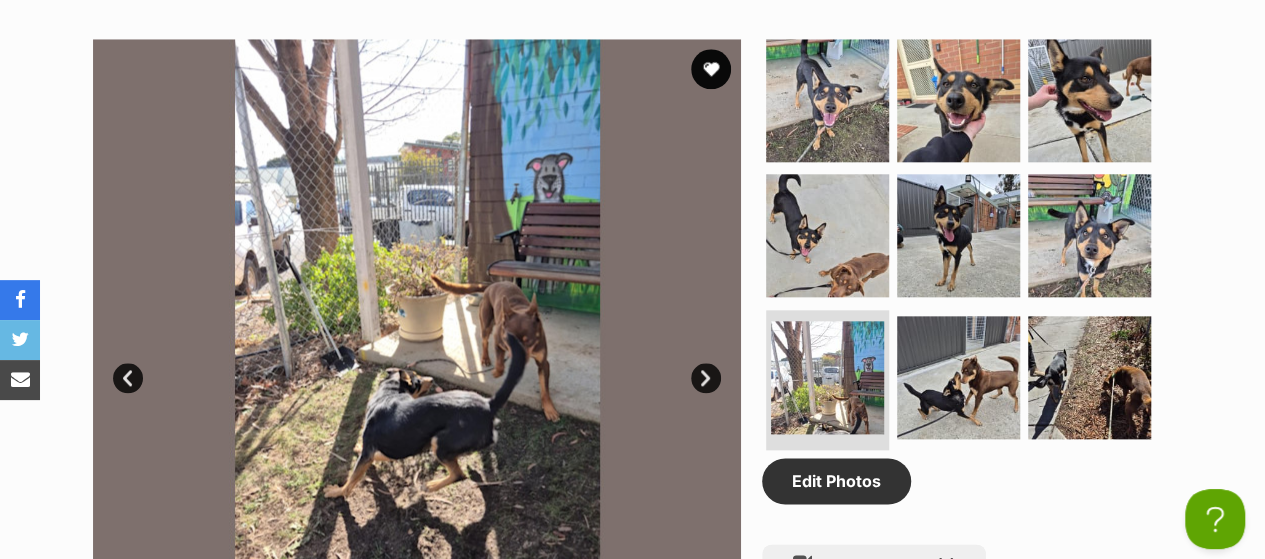 click on "Next" at bounding box center (706, 378) 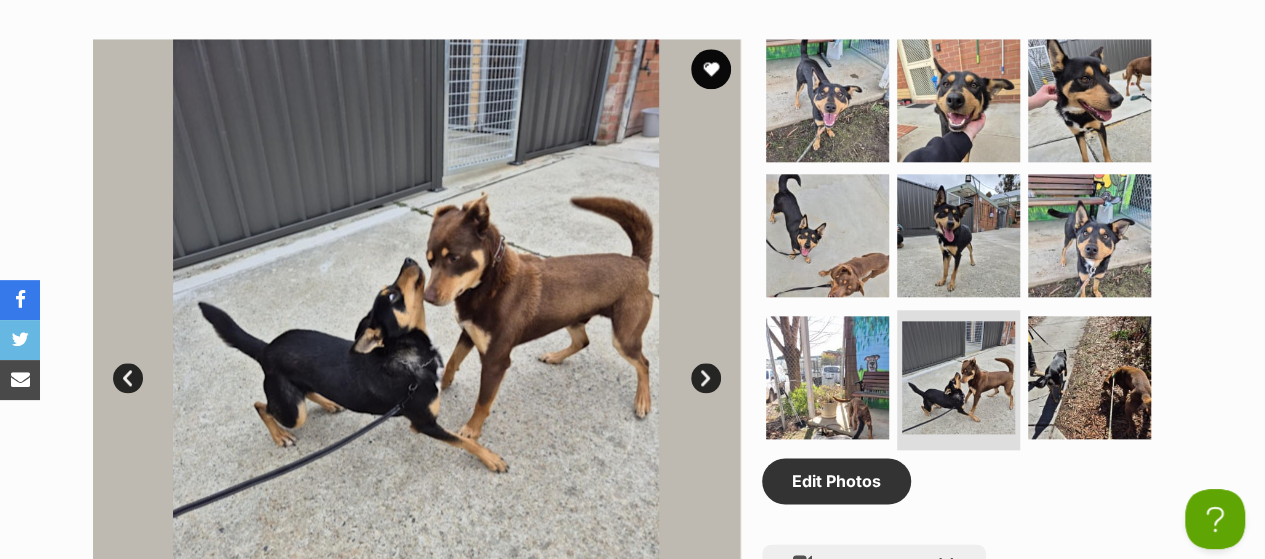 click on "Next" at bounding box center (706, 378) 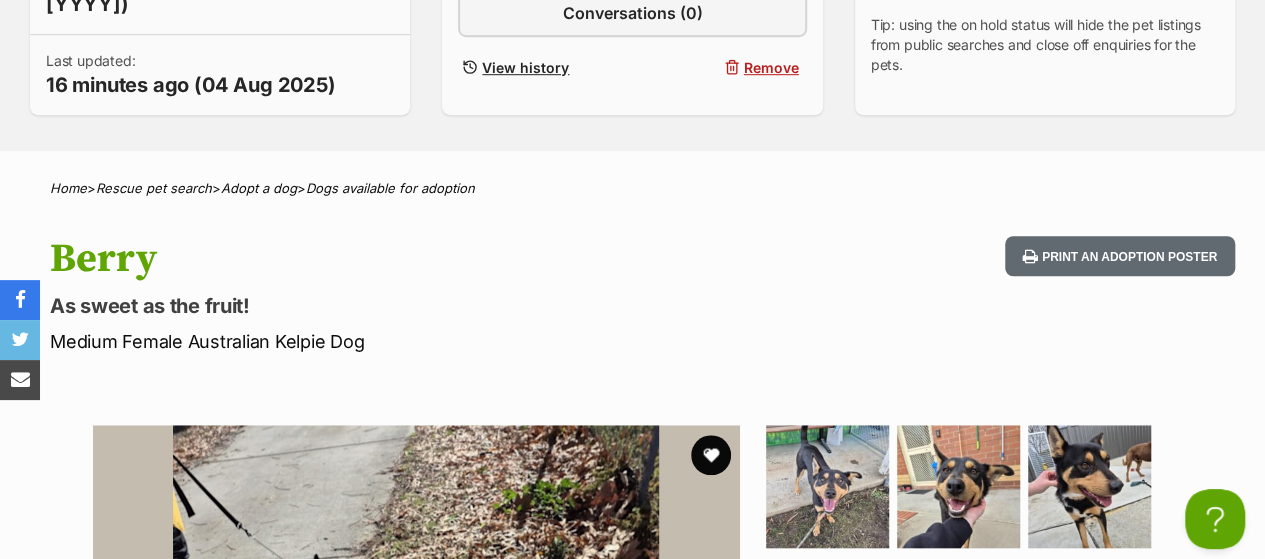 scroll, scrollTop: 624, scrollLeft: 0, axis: vertical 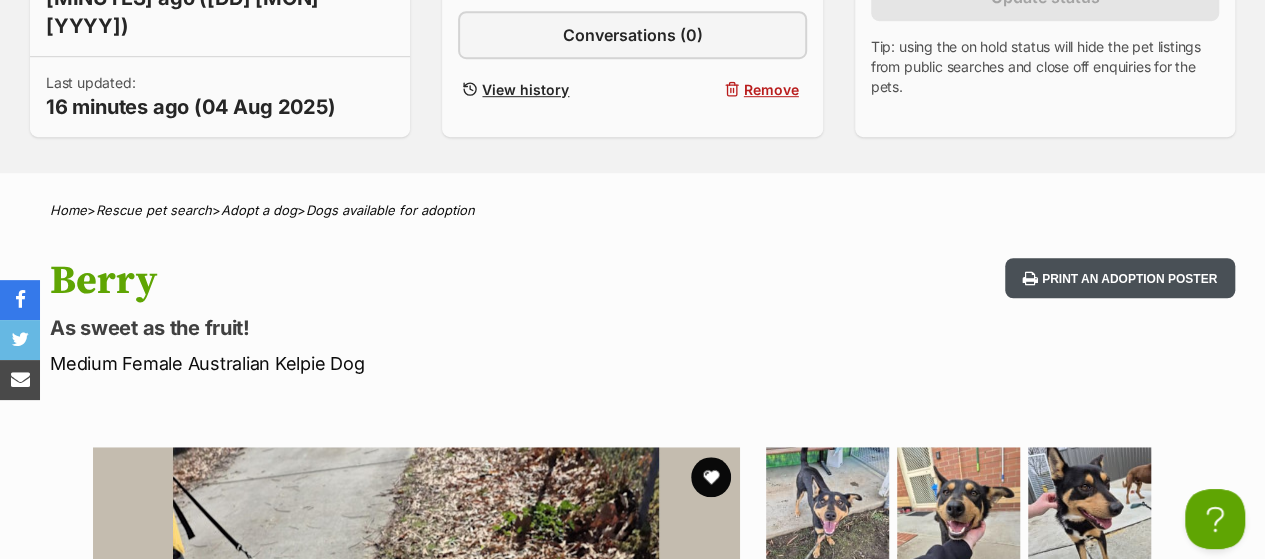 click on "Print an adoption poster" at bounding box center [1120, 278] 